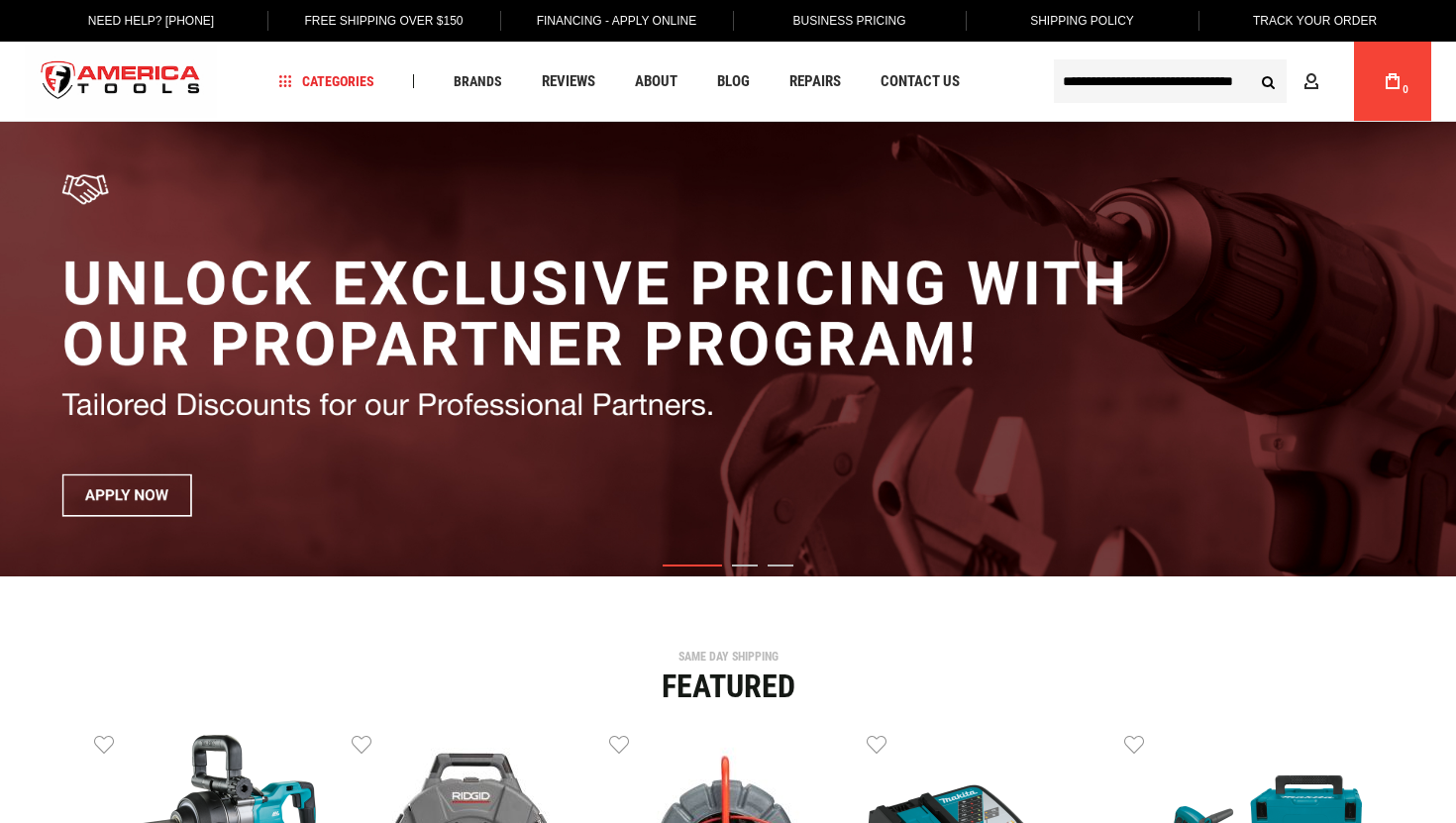 scroll, scrollTop: 0, scrollLeft: 0, axis: both 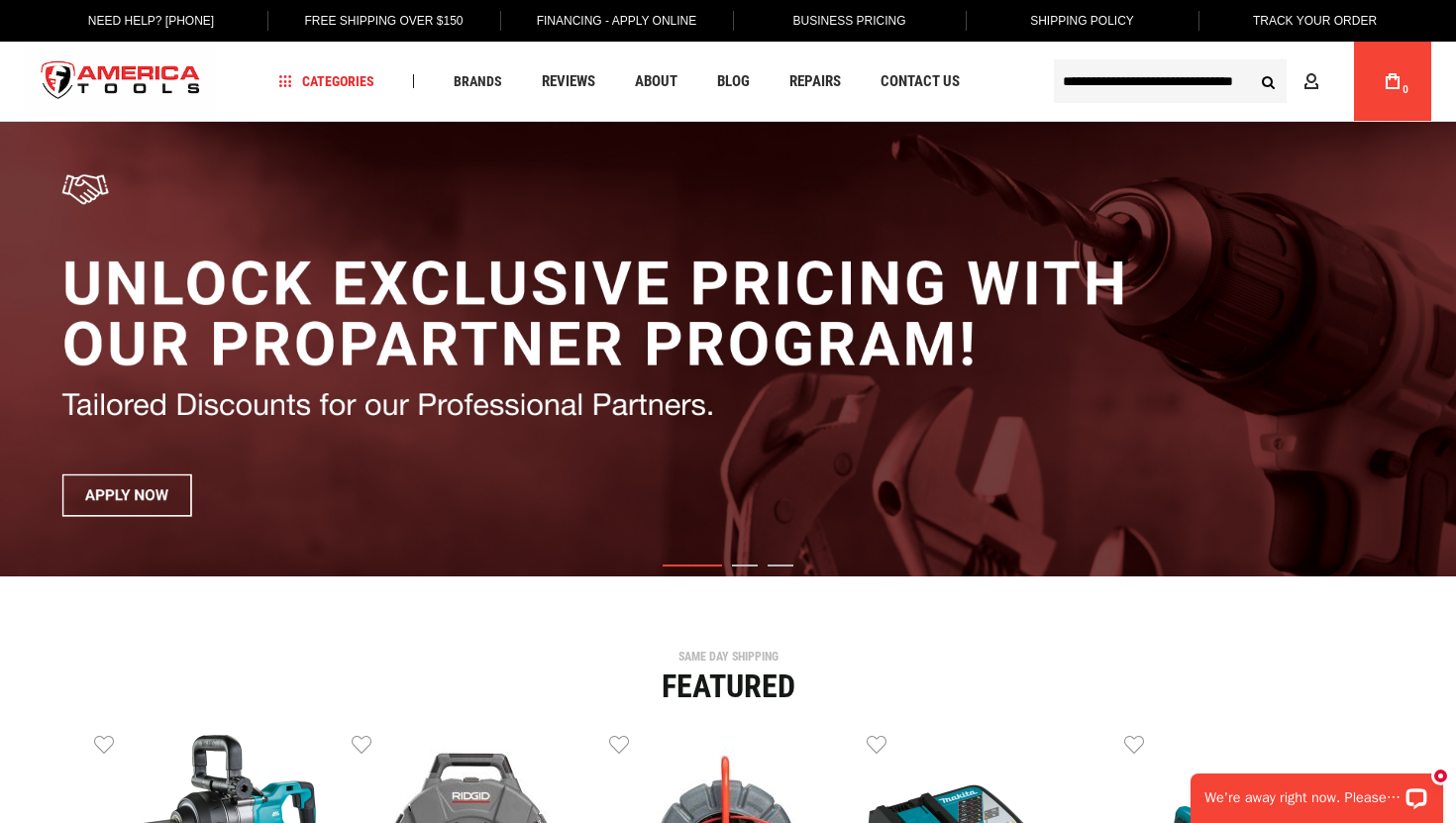 type on "**********" 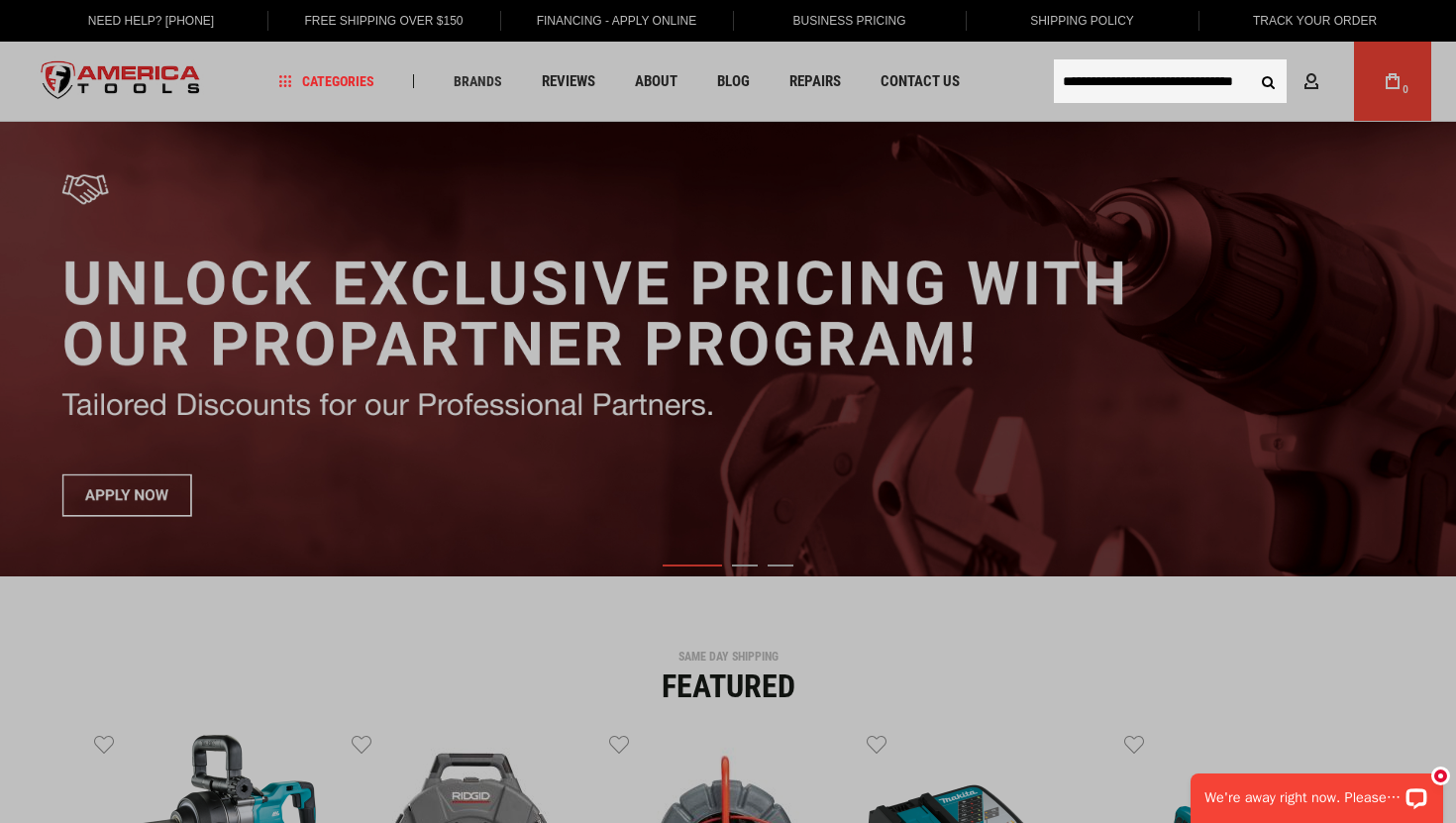 scroll, scrollTop: 0, scrollLeft: 69, axis: horizontal 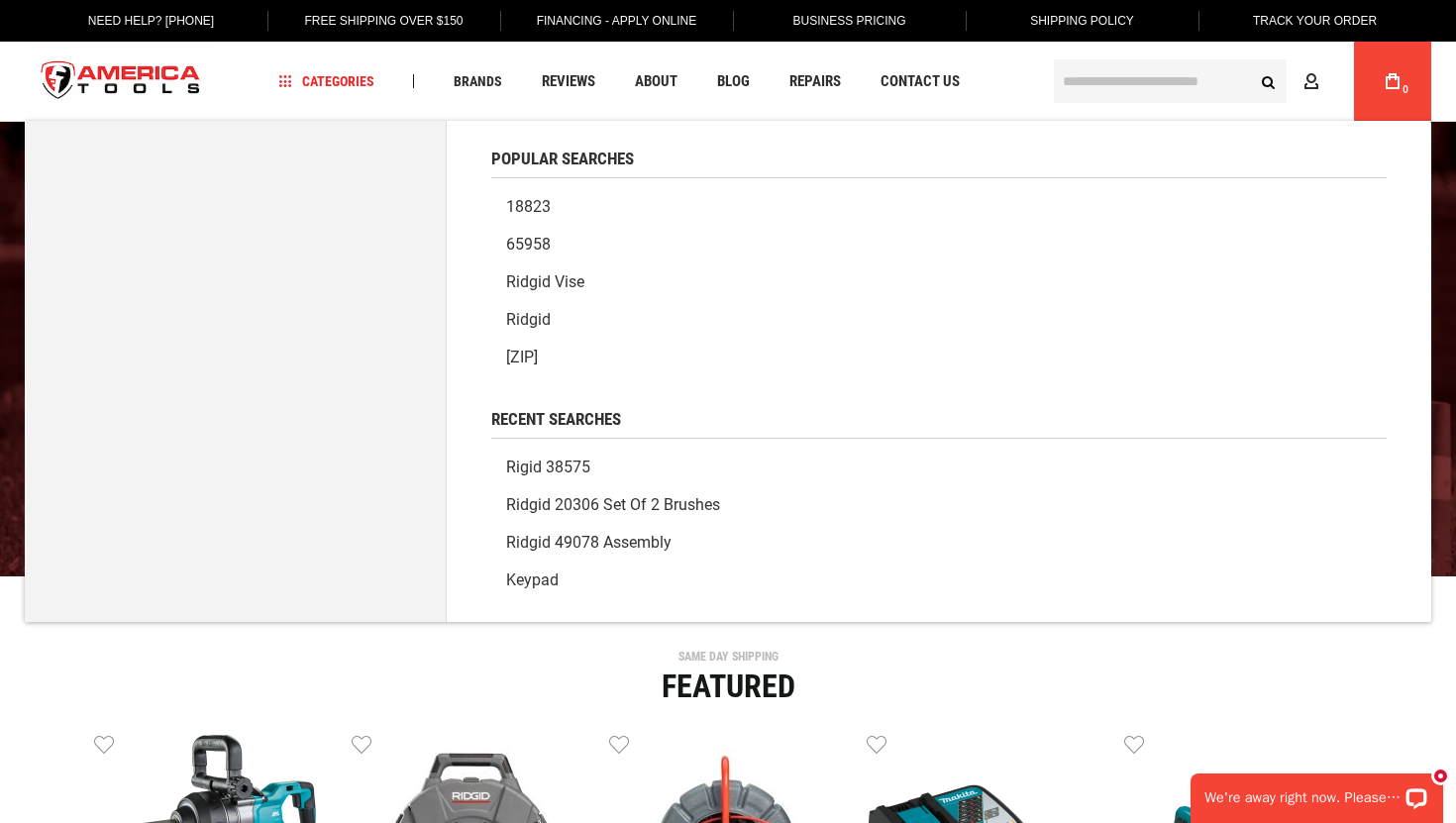 paste on "**********" 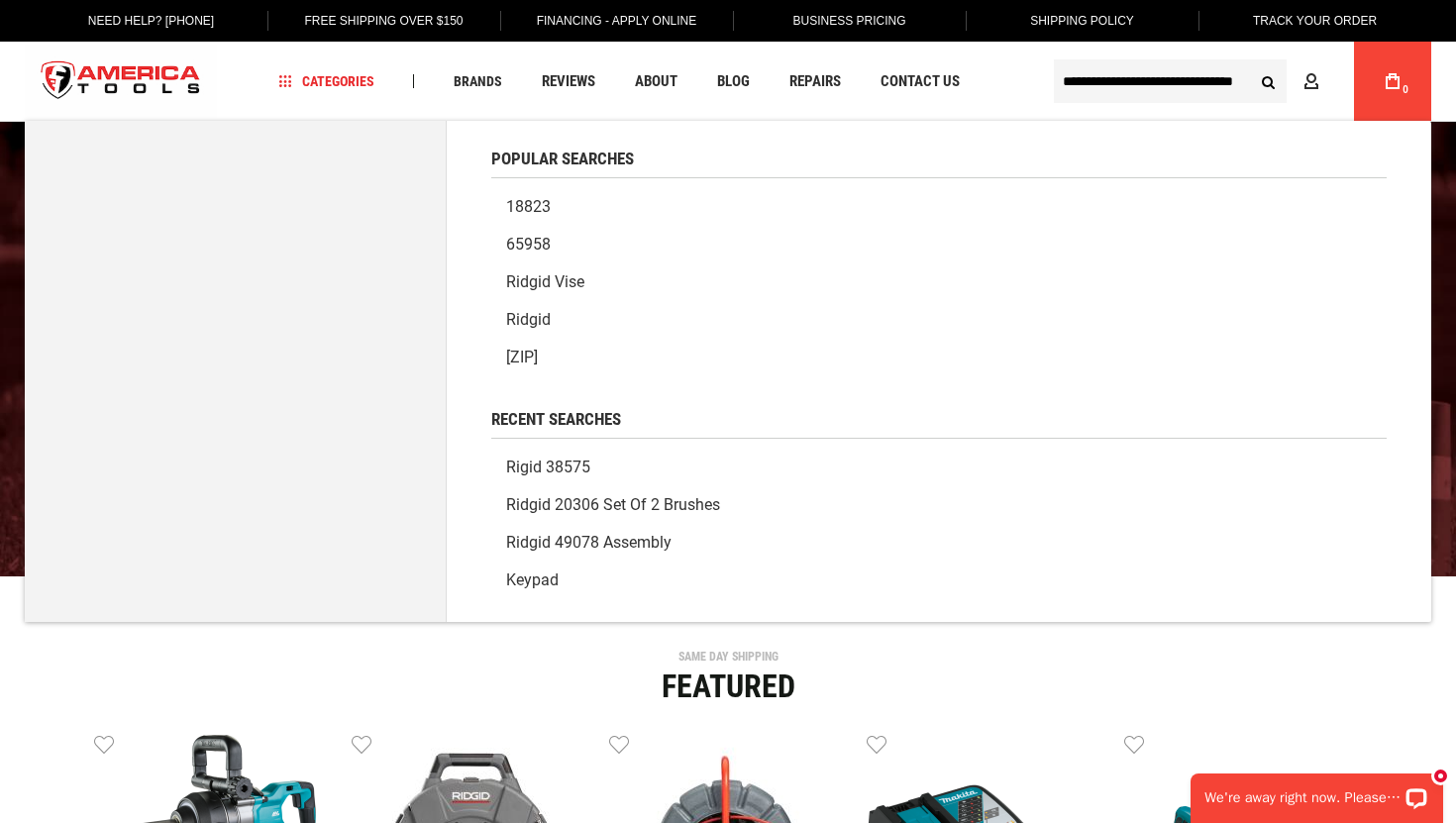 scroll, scrollTop: 0, scrollLeft: 69, axis: horizontal 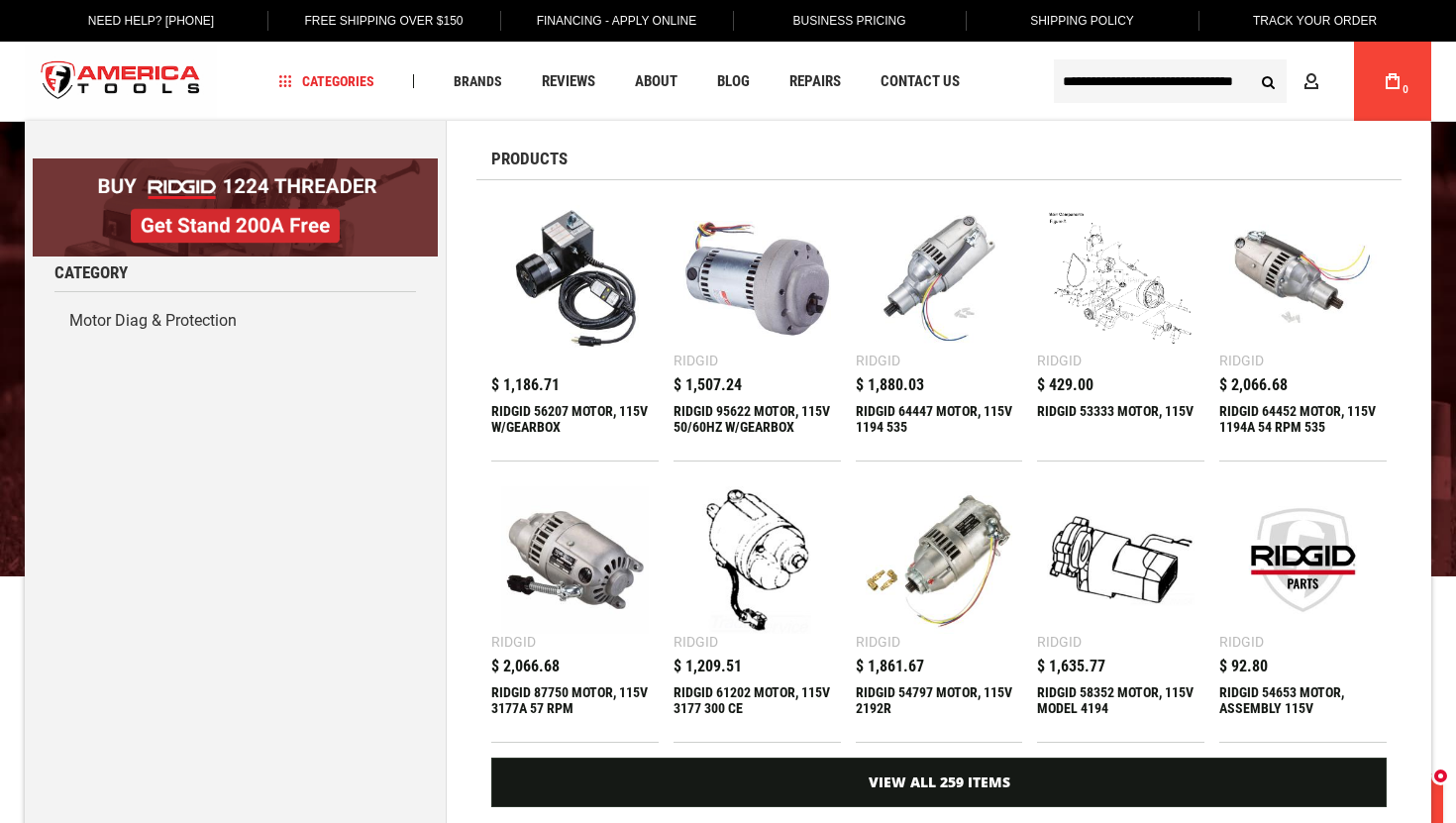 type on "**********" 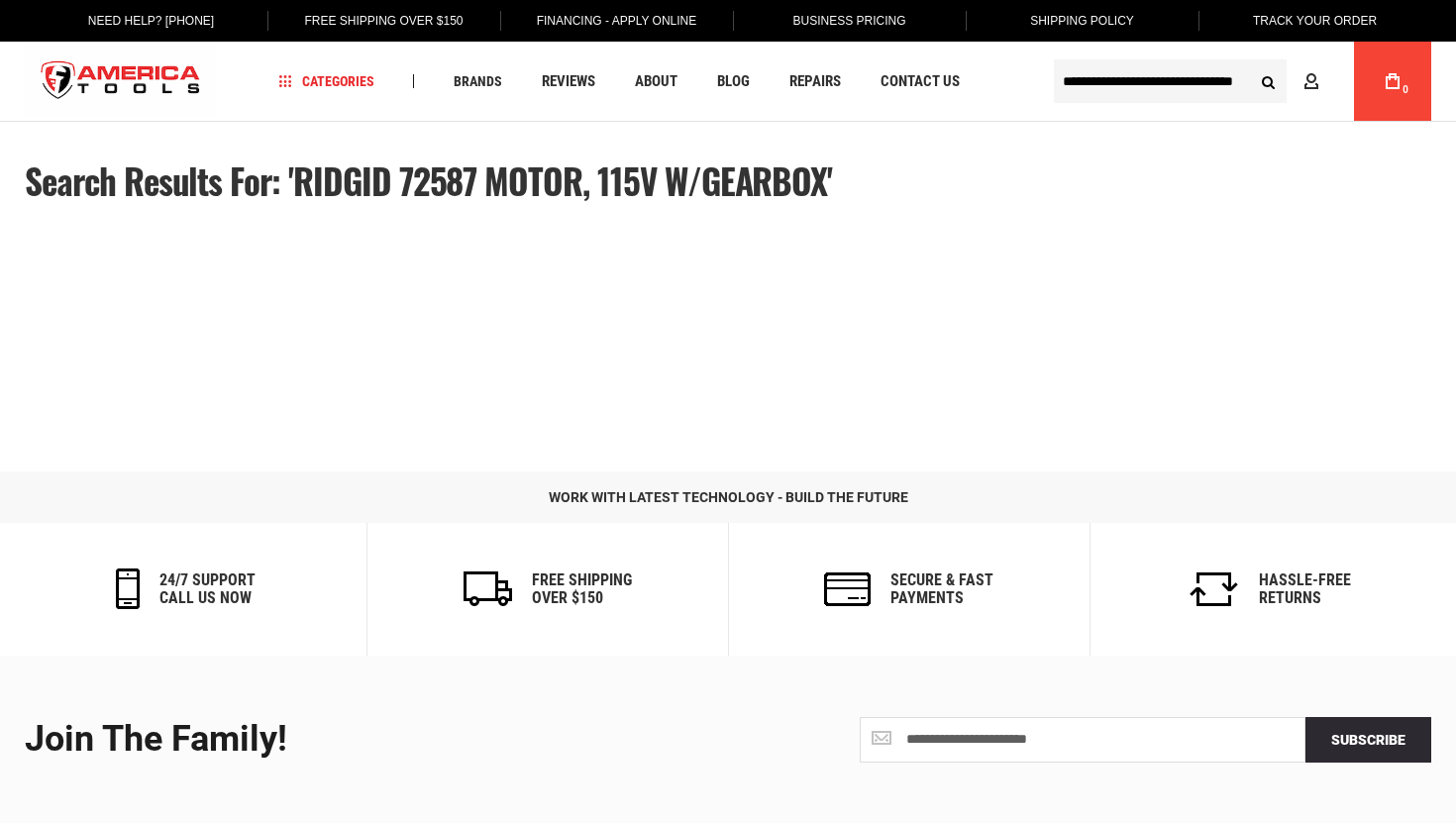 scroll, scrollTop: 0, scrollLeft: 0, axis: both 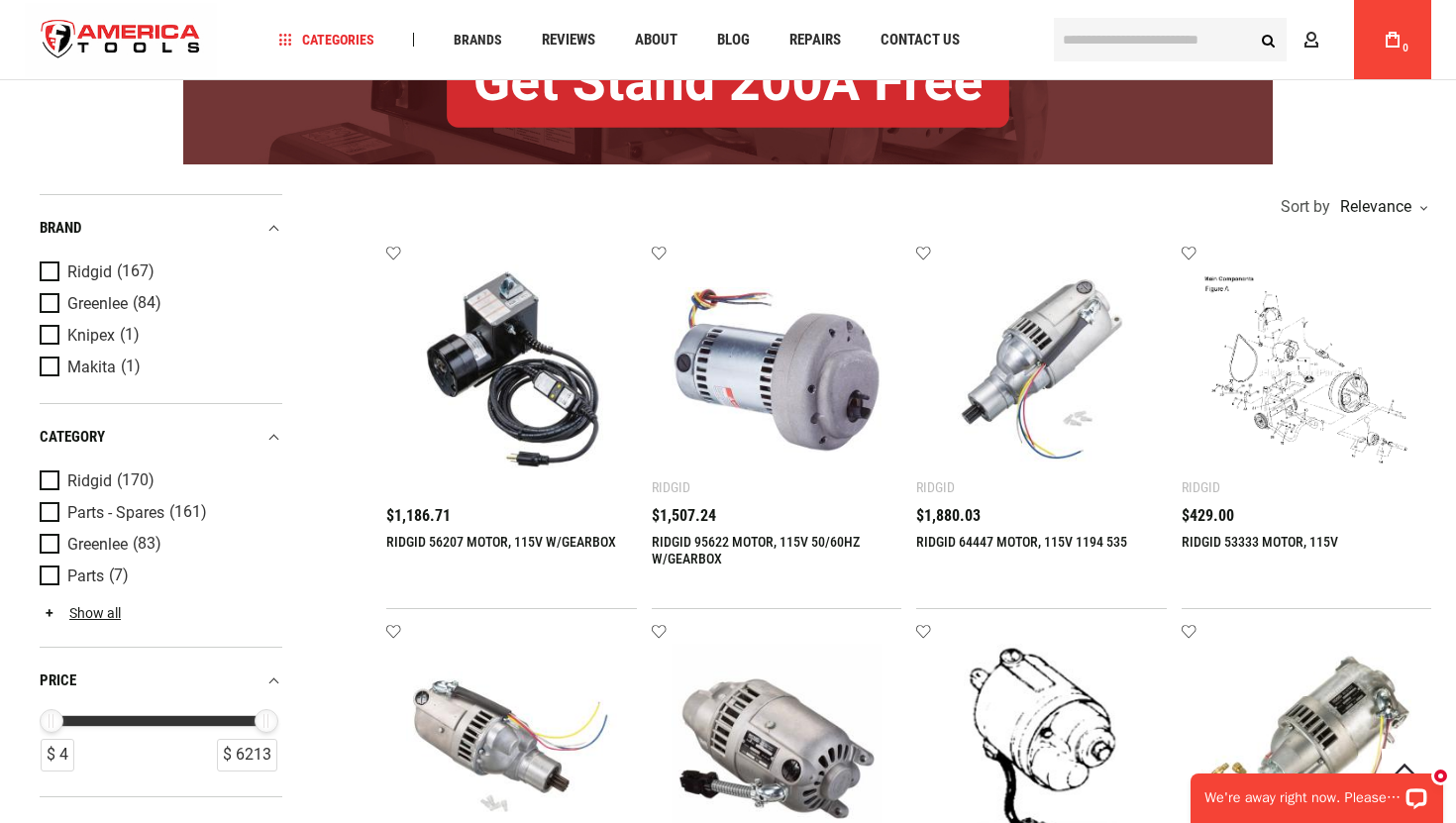 click at bounding box center (1170, 40) 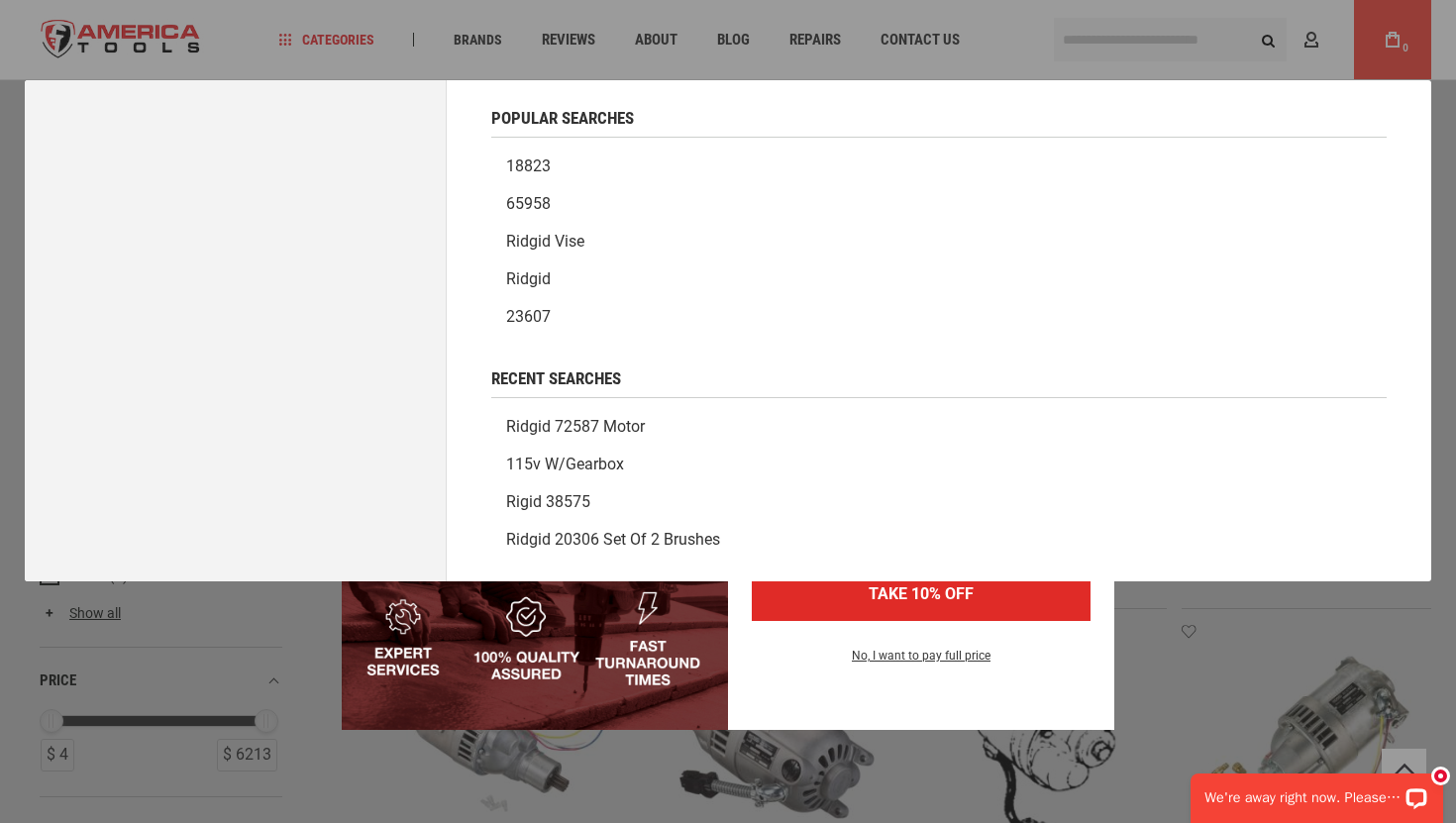 click at bounding box center [728, 411] 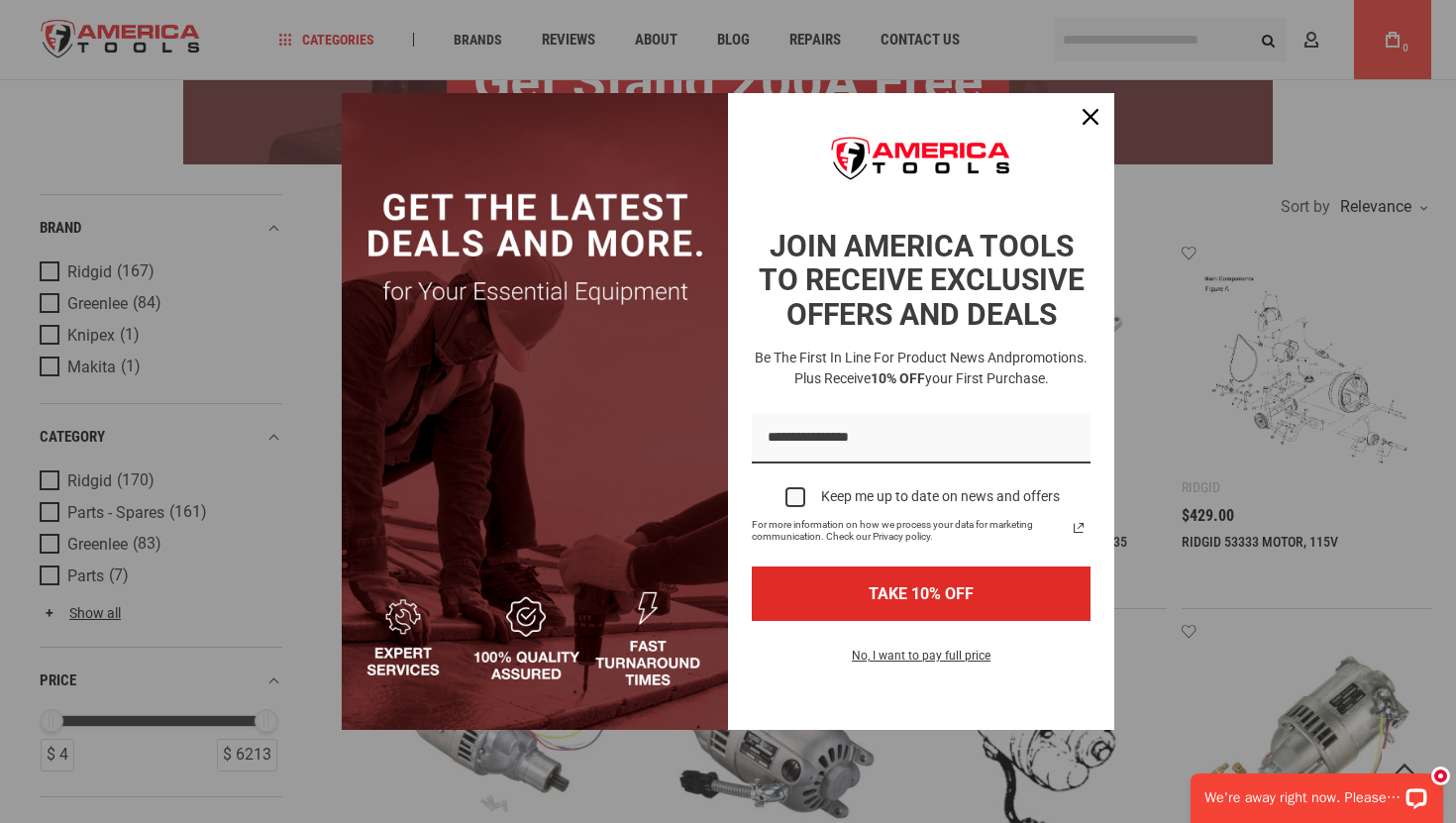 click at bounding box center [728, 411] 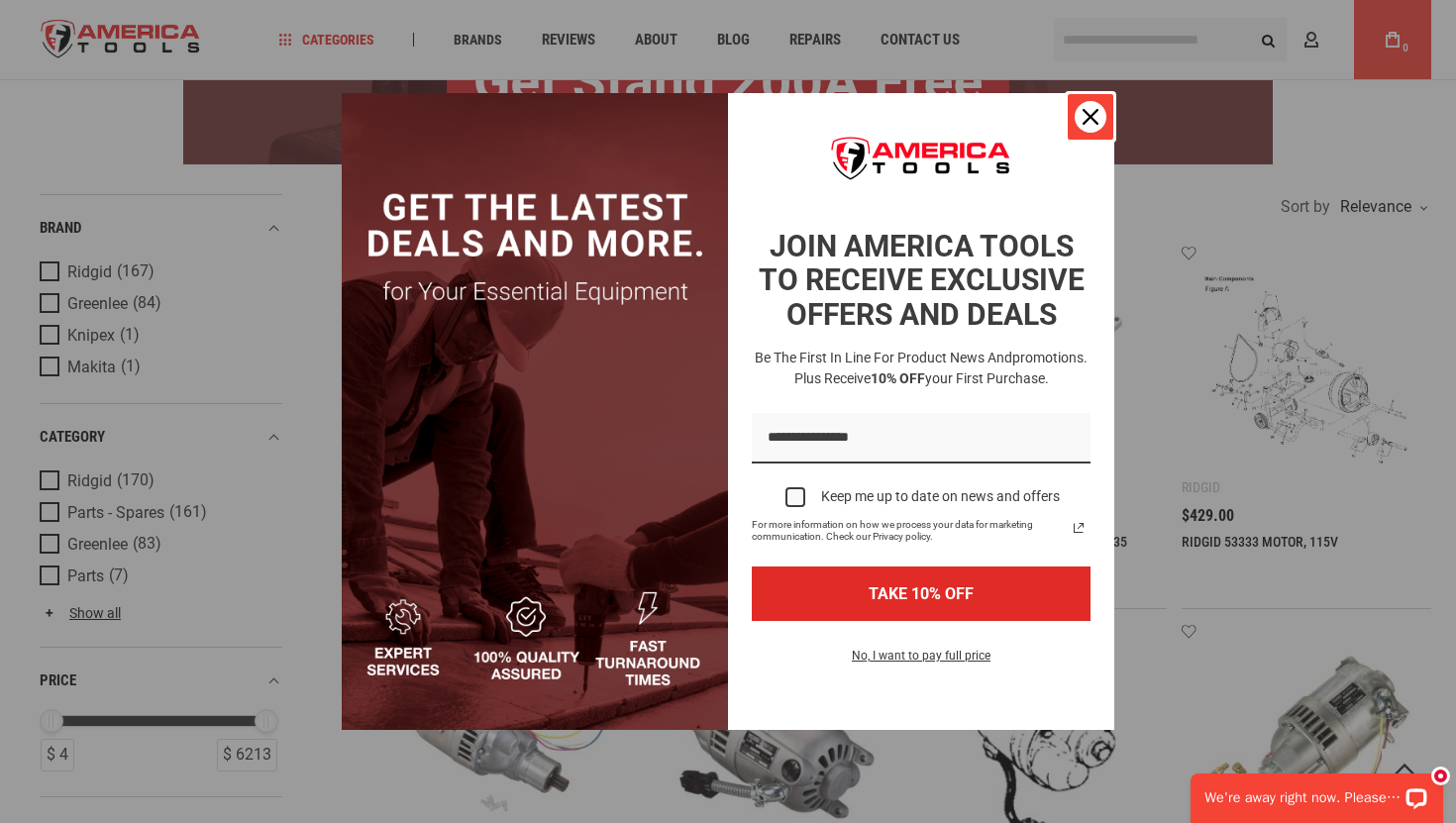 click 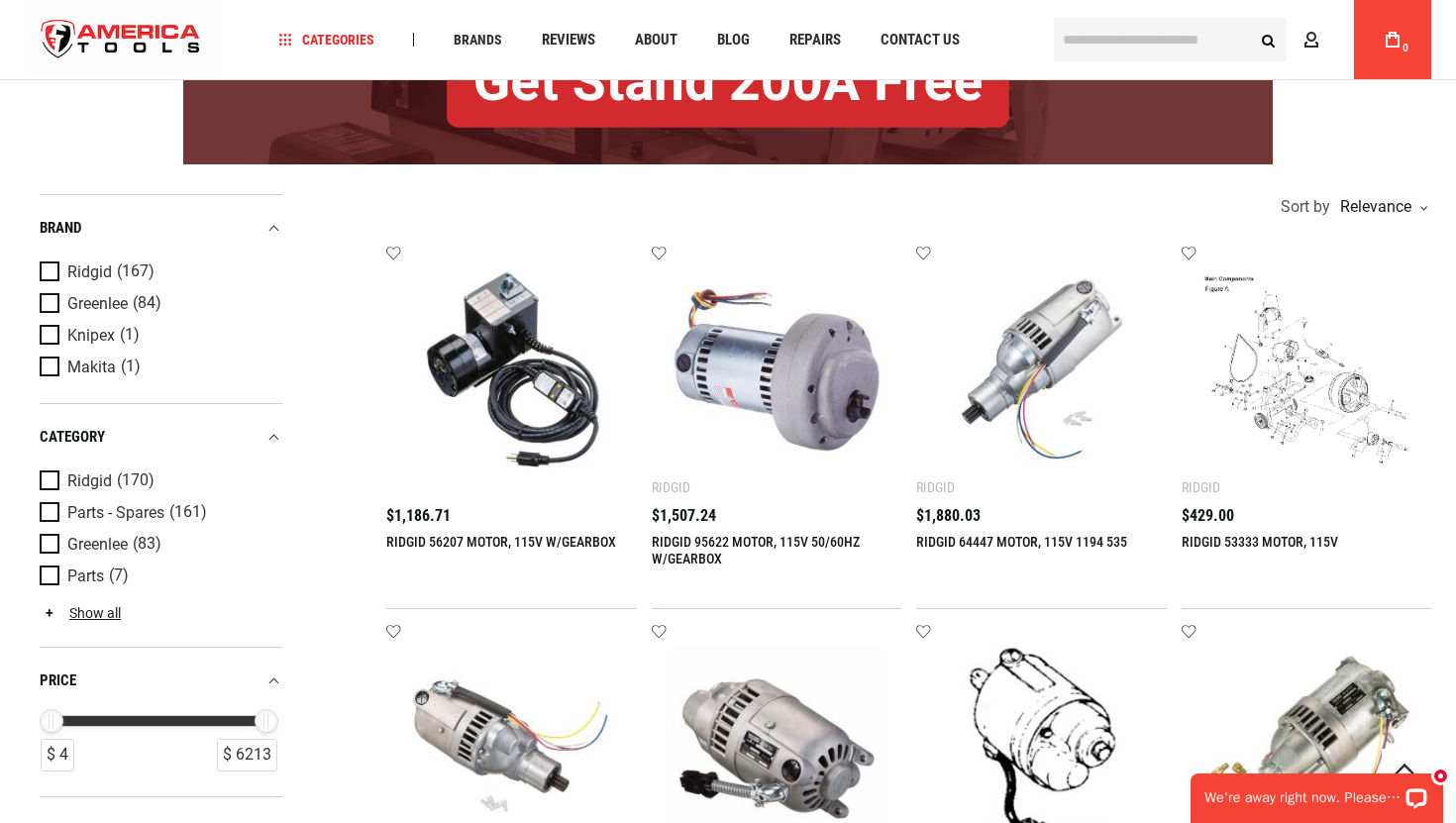 click at bounding box center [1170, 40] 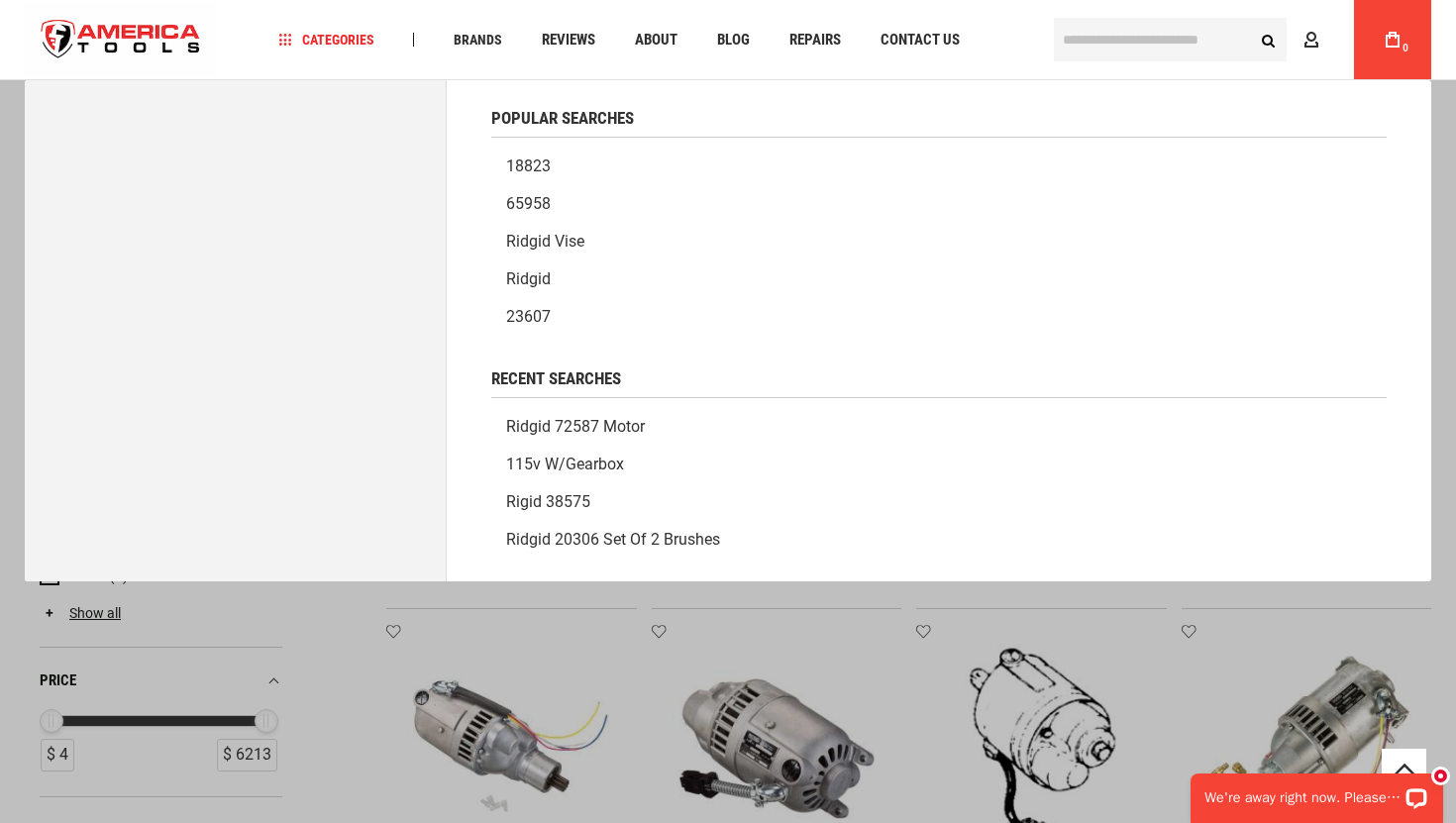 paste on "**********" 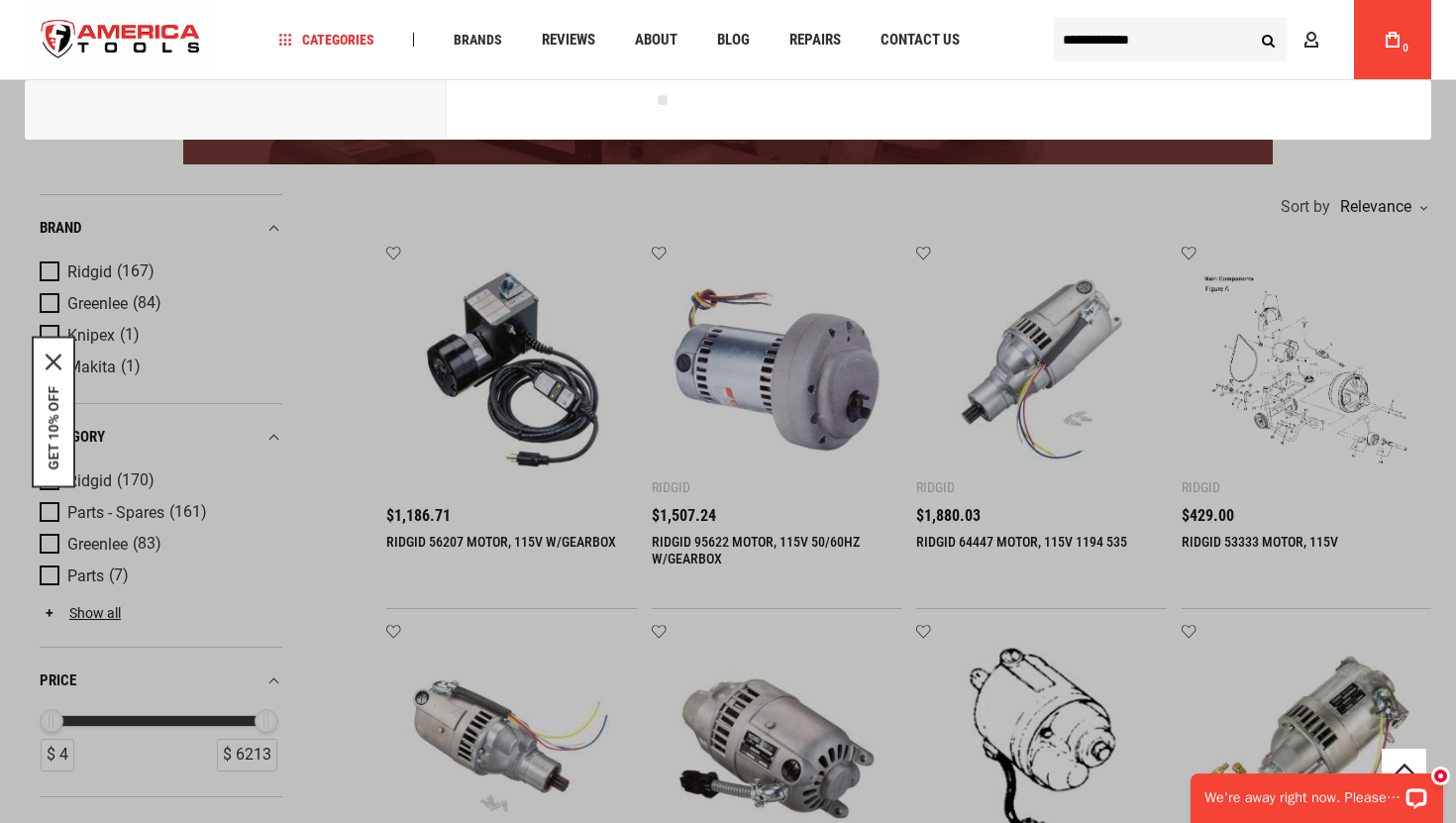 type on "**********" 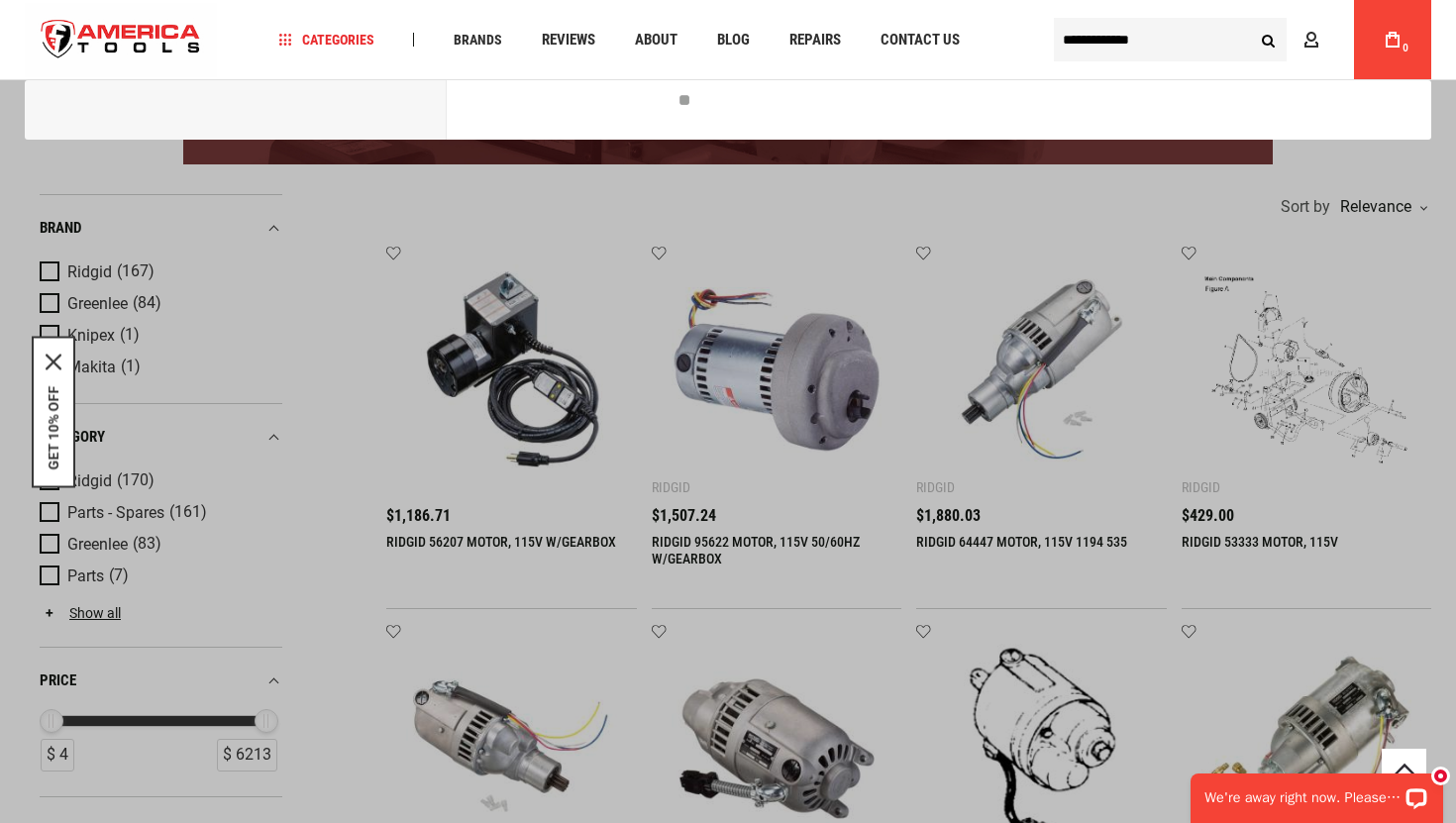 click on "Search" at bounding box center [1268, 40] 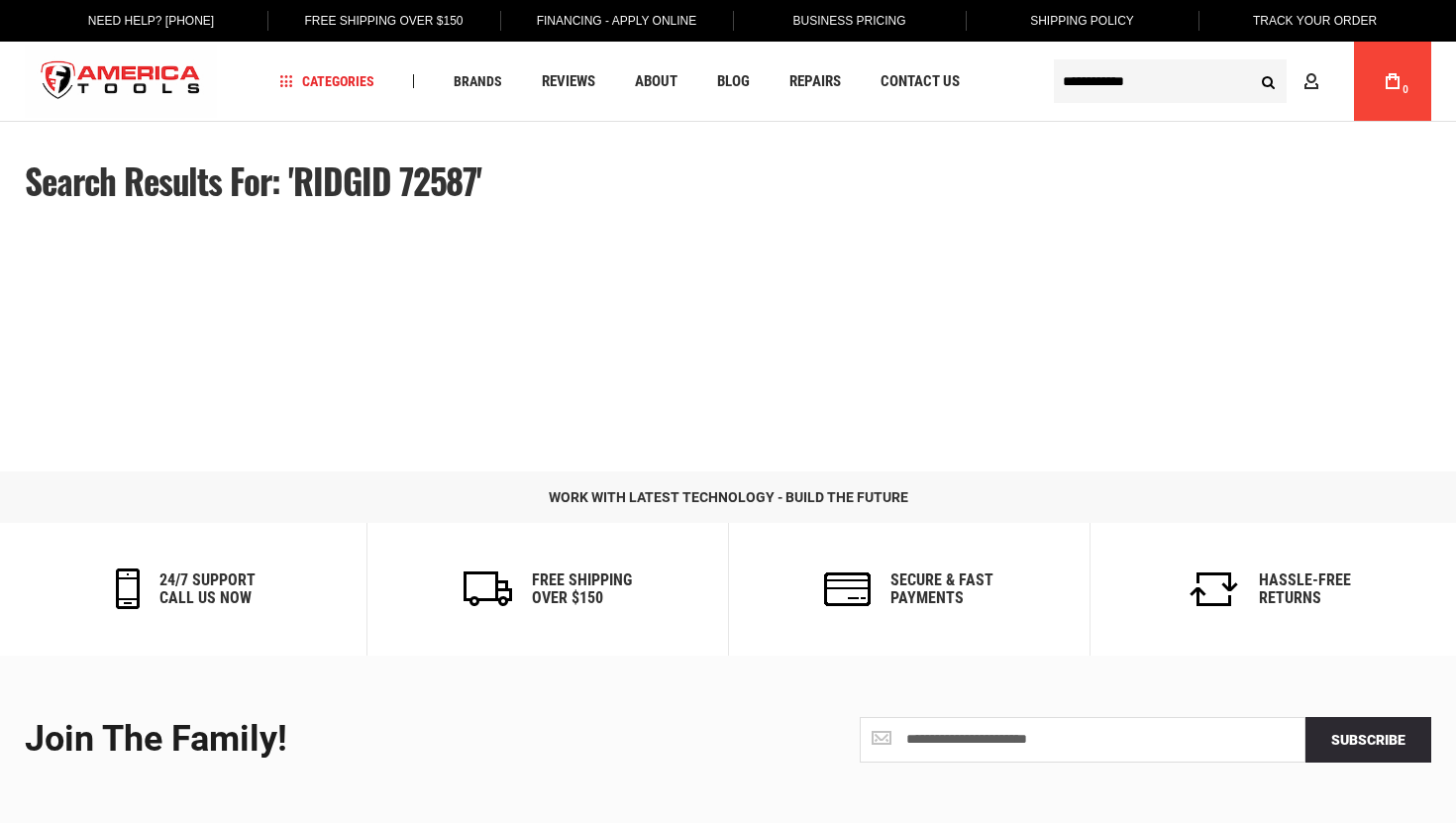 scroll, scrollTop: 0, scrollLeft: 0, axis: both 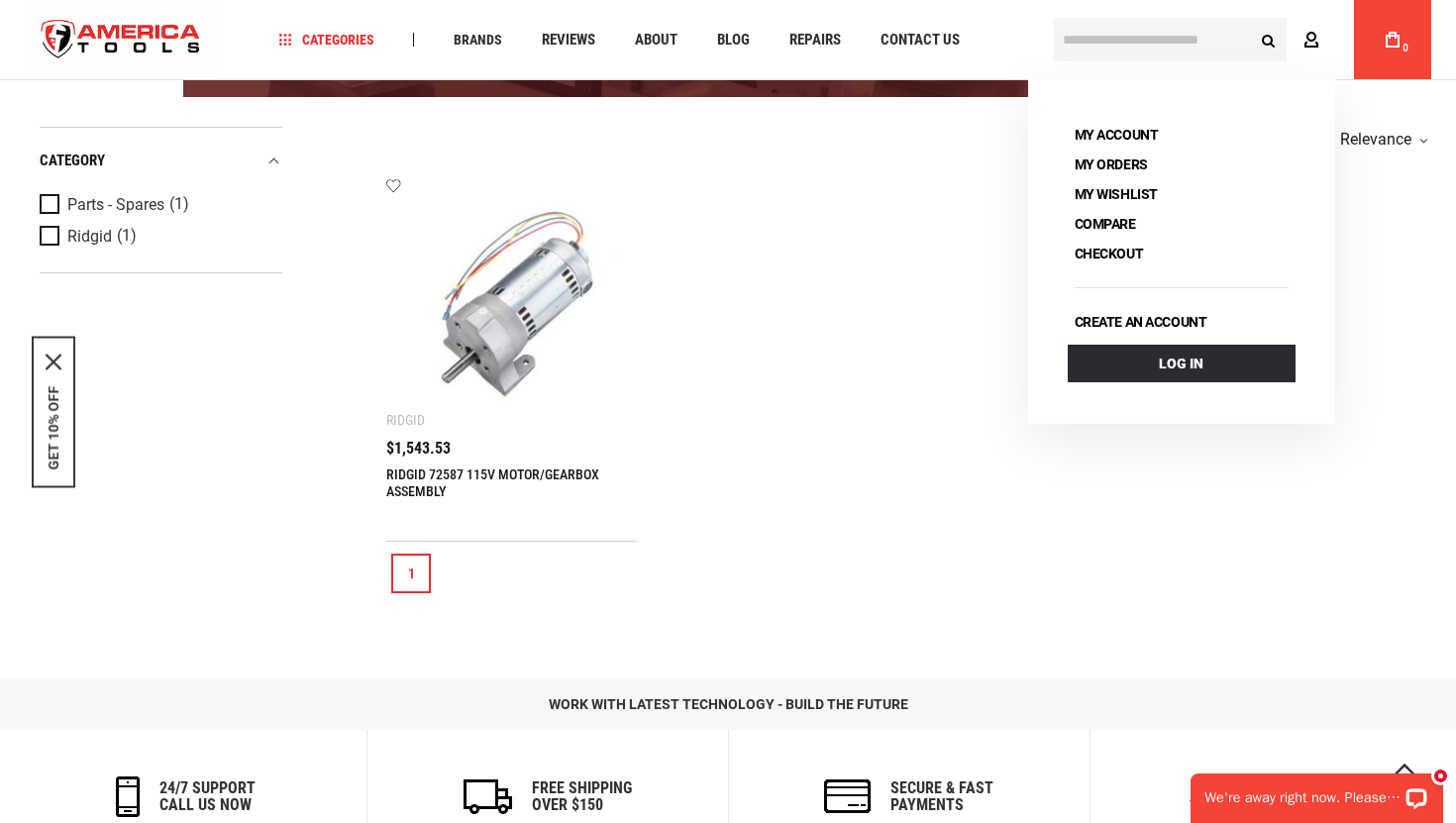 click at bounding box center (1311, 41) 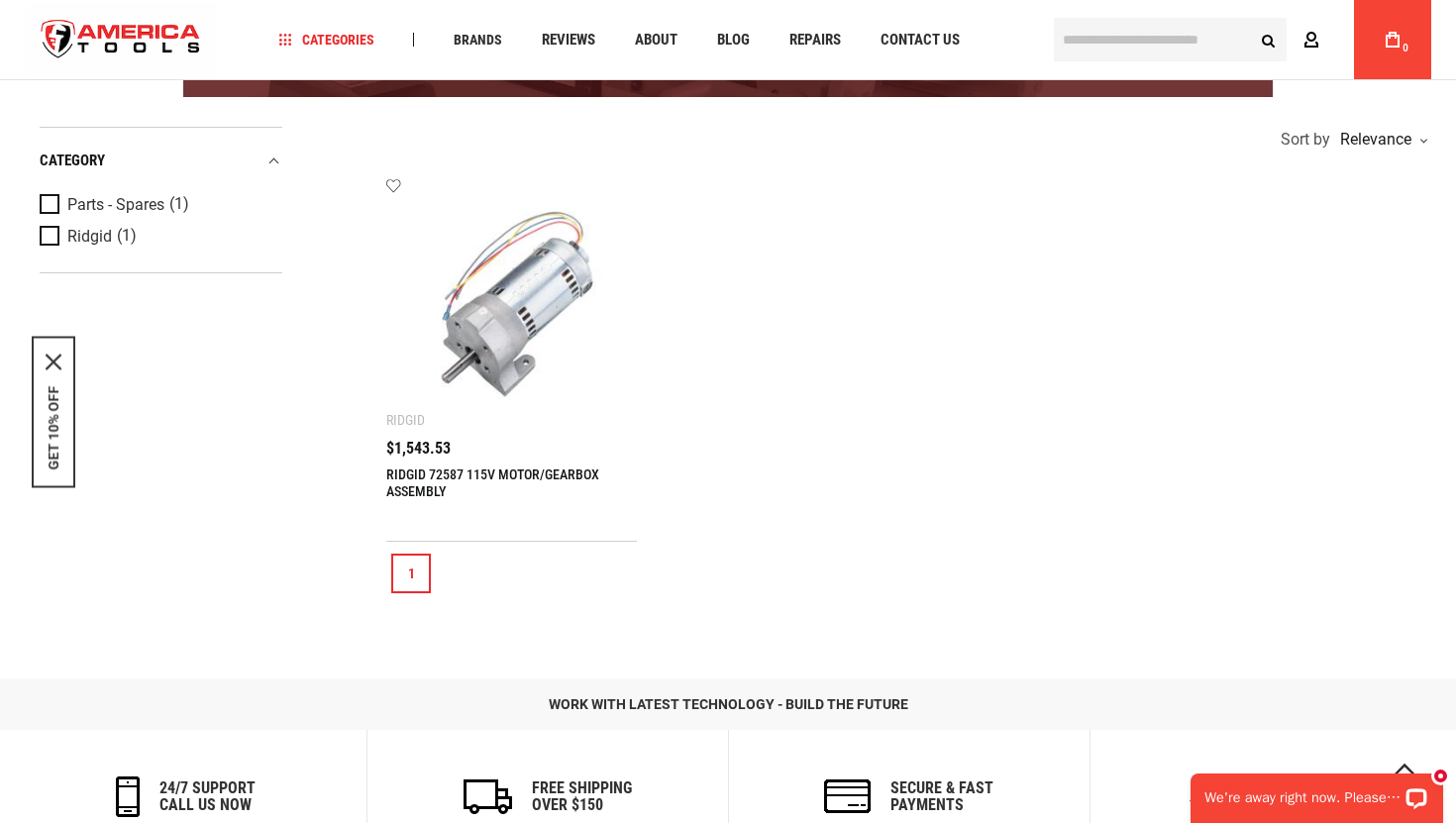 click at bounding box center (1311, 41) 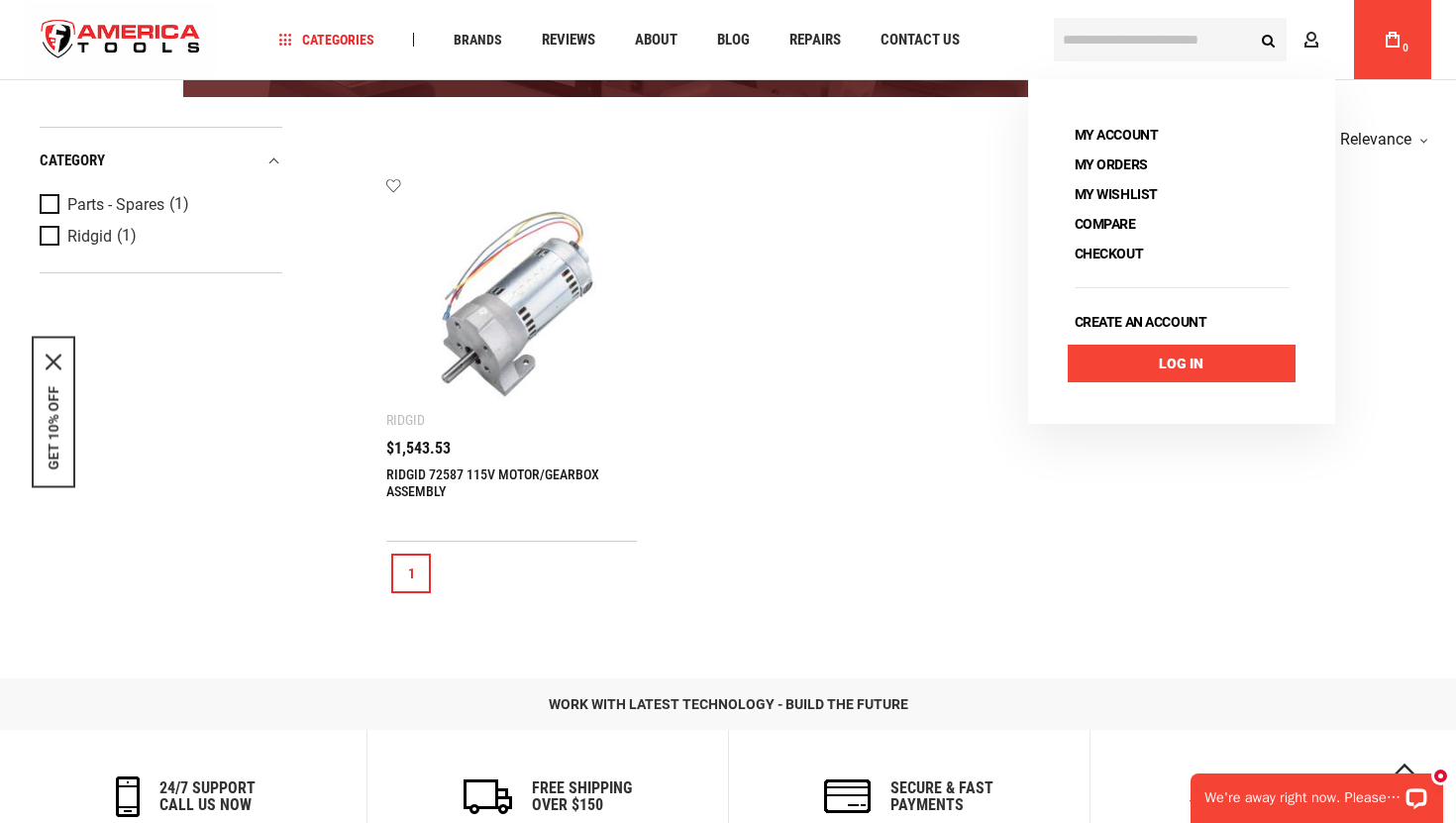 click on "Log In" at bounding box center [1182, 363] 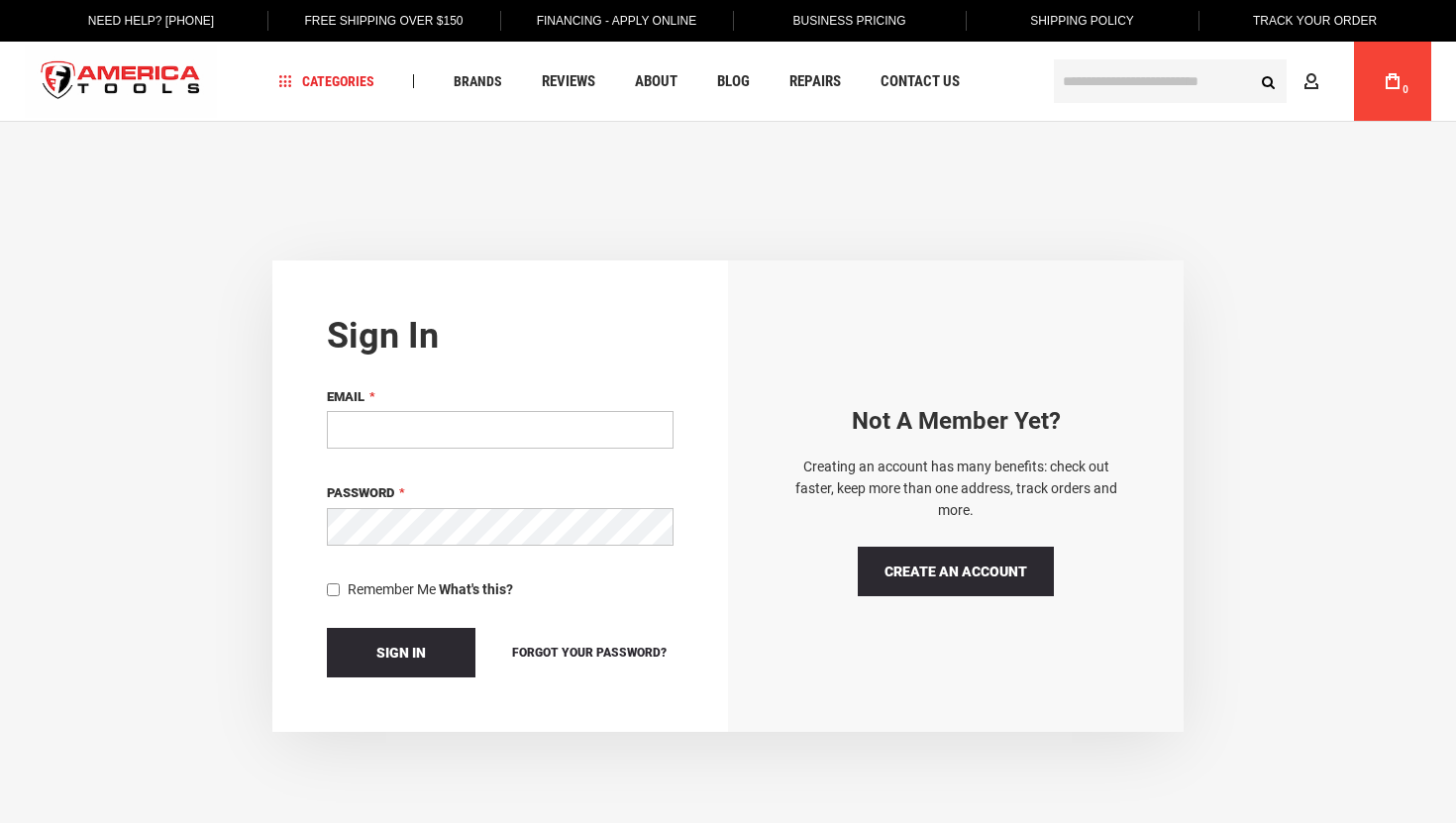 scroll, scrollTop: 0, scrollLeft: 0, axis: both 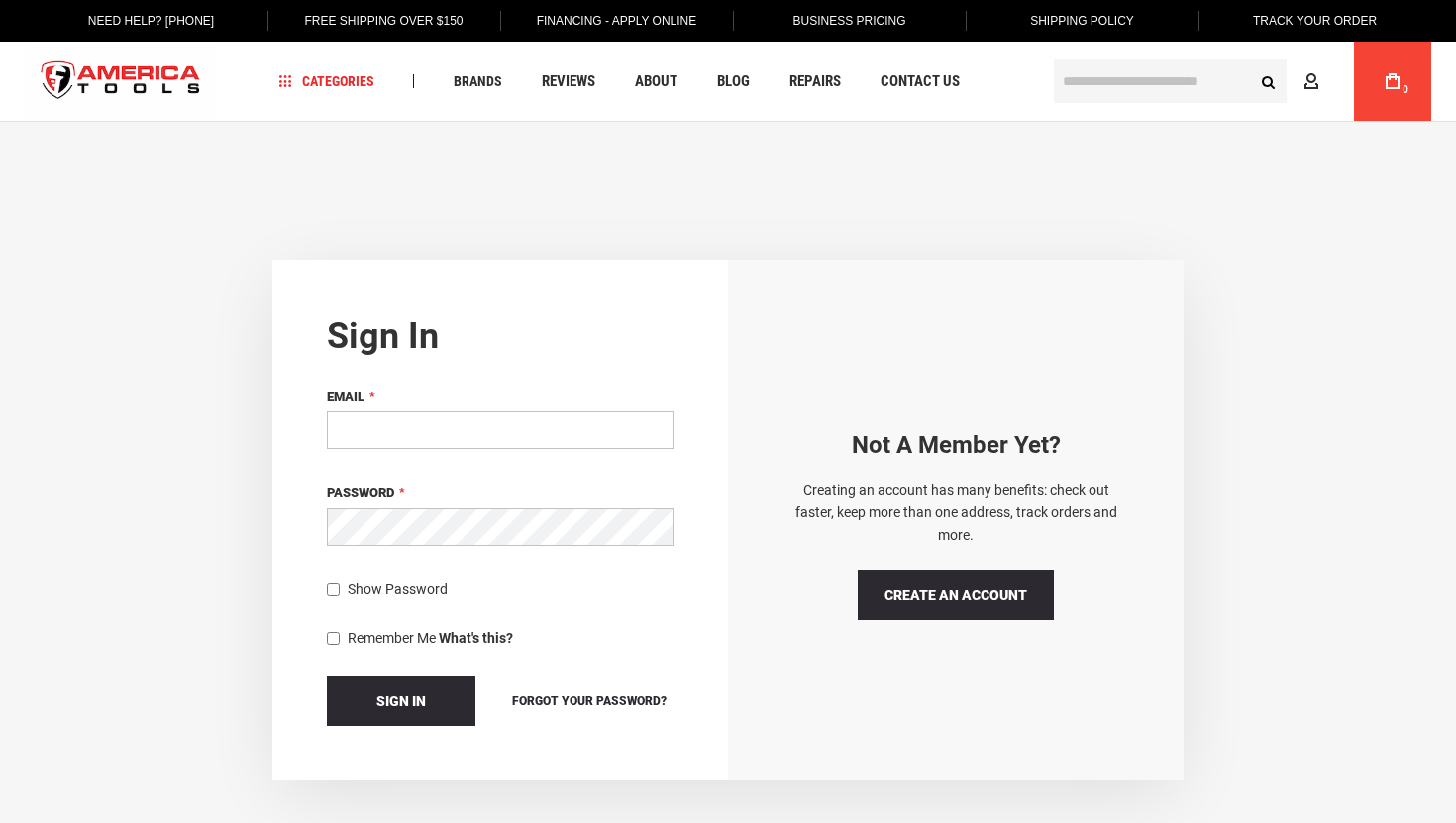 click on "Email" at bounding box center [500, 430] 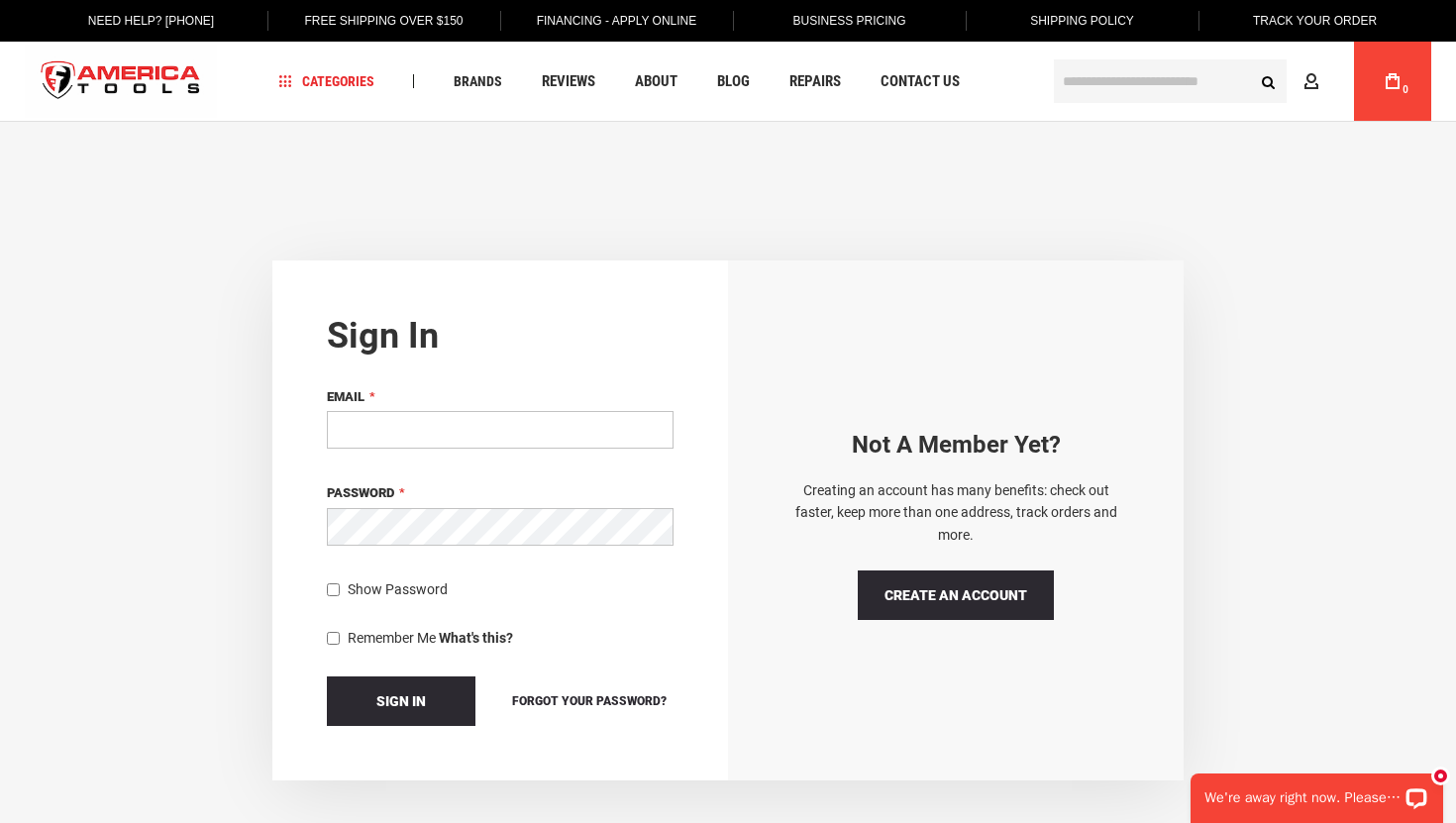 scroll, scrollTop: 0, scrollLeft: 0, axis: both 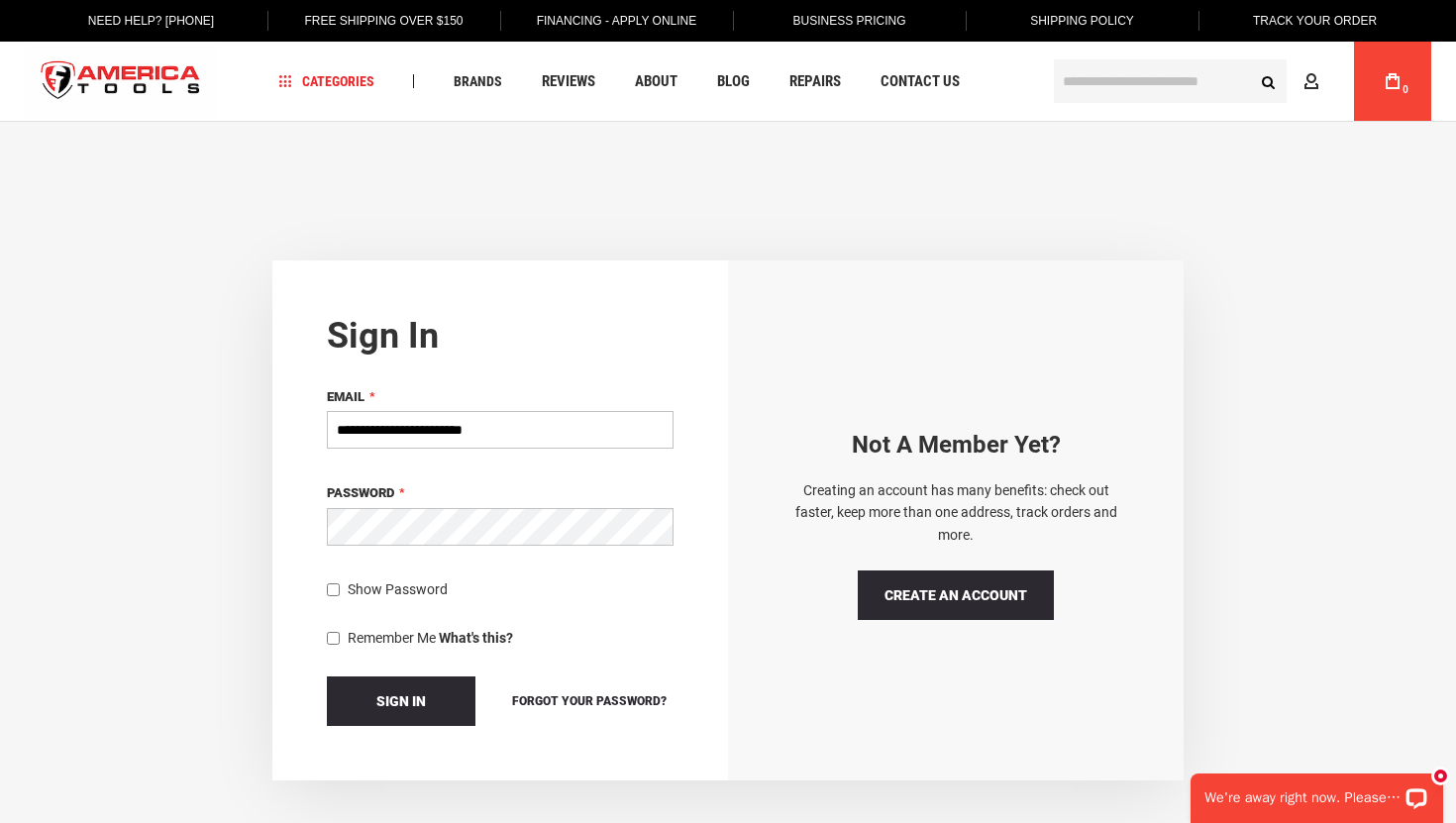 click on "**********" at bounding box center [500, 556] 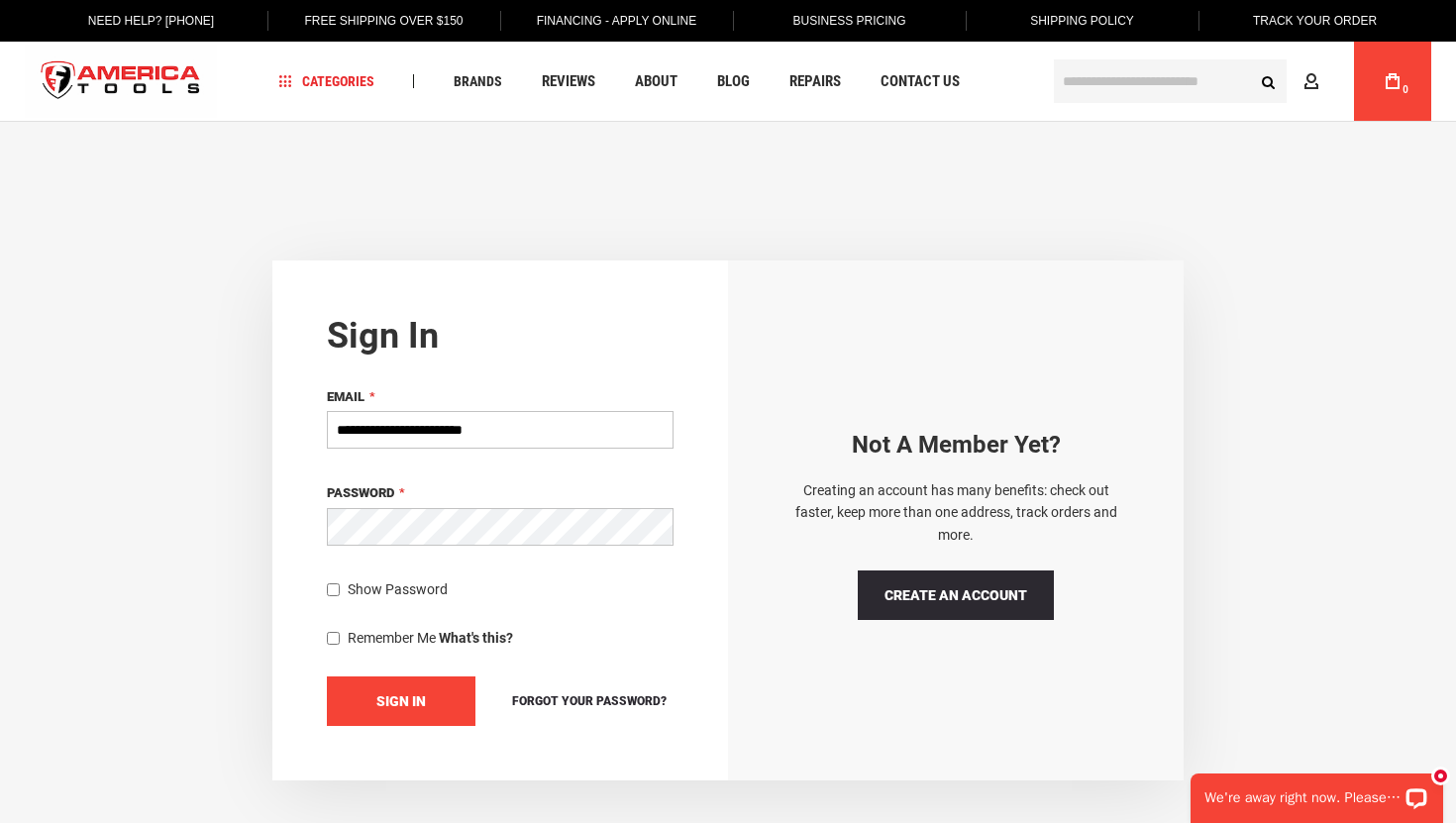 click on "Sign In" at bounding box center (401, 701) 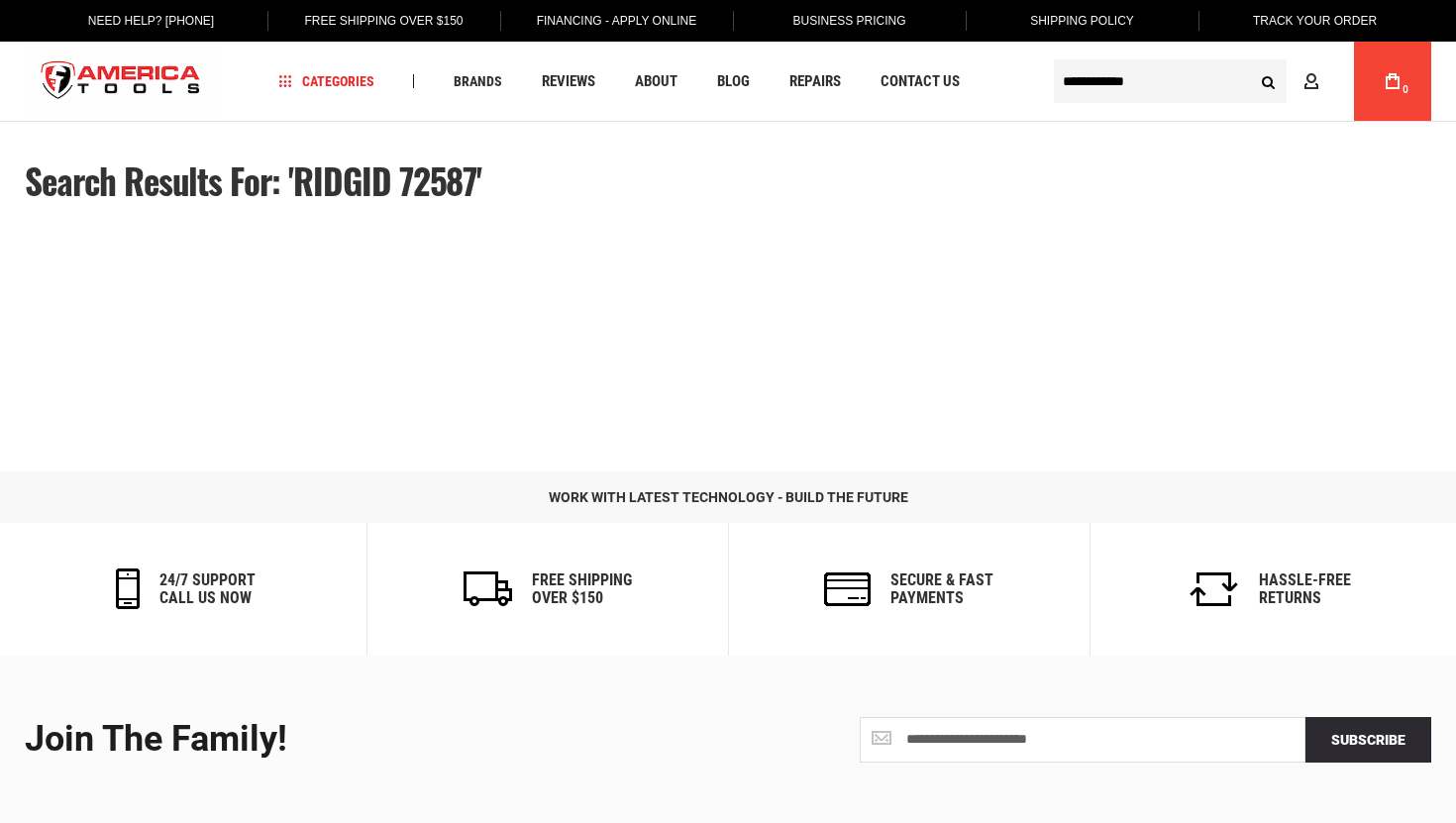 scroll, scrollTop: 0, scrollLeft: 0, axis: both 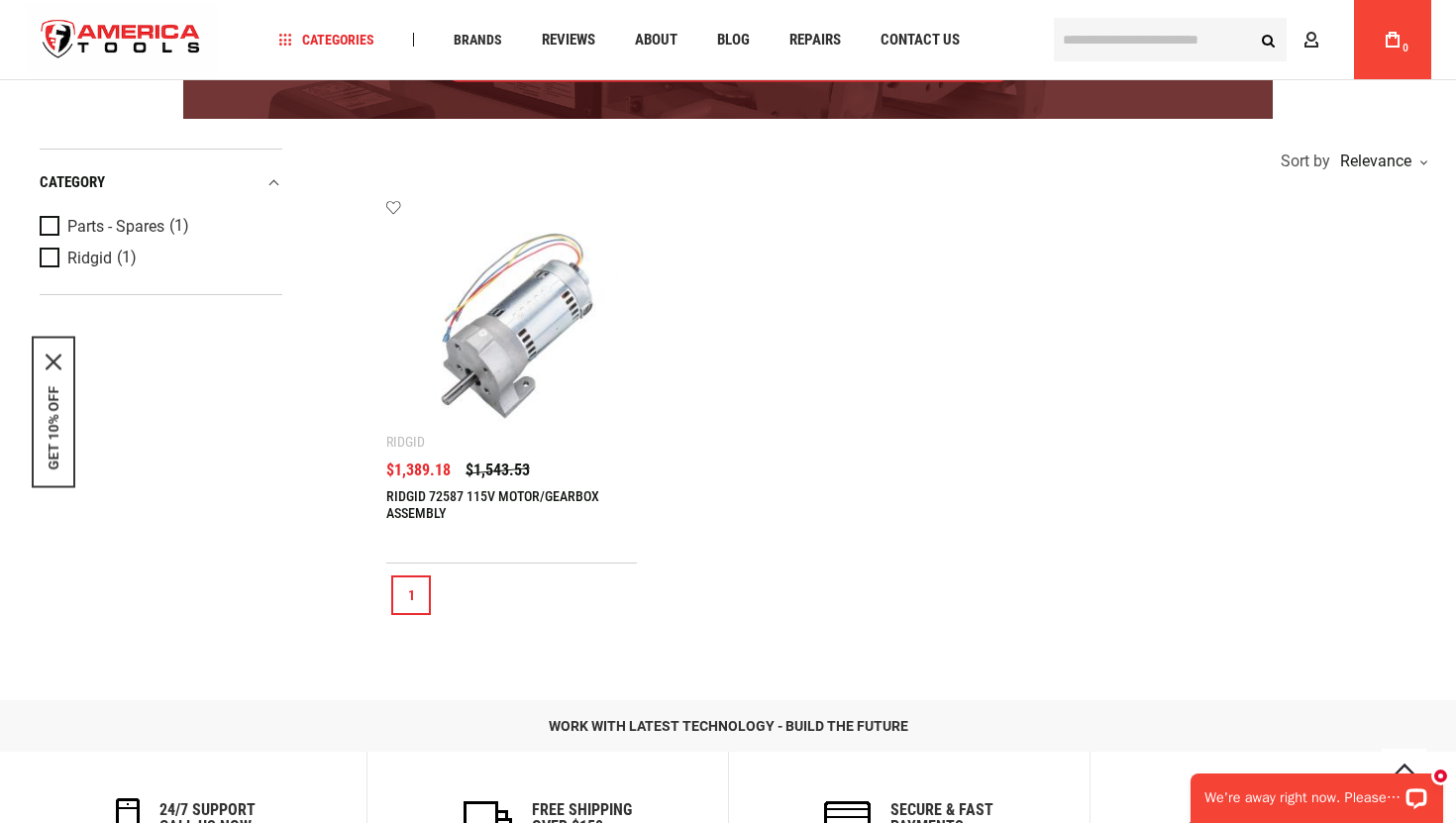 click at bounding box center (511, 324) 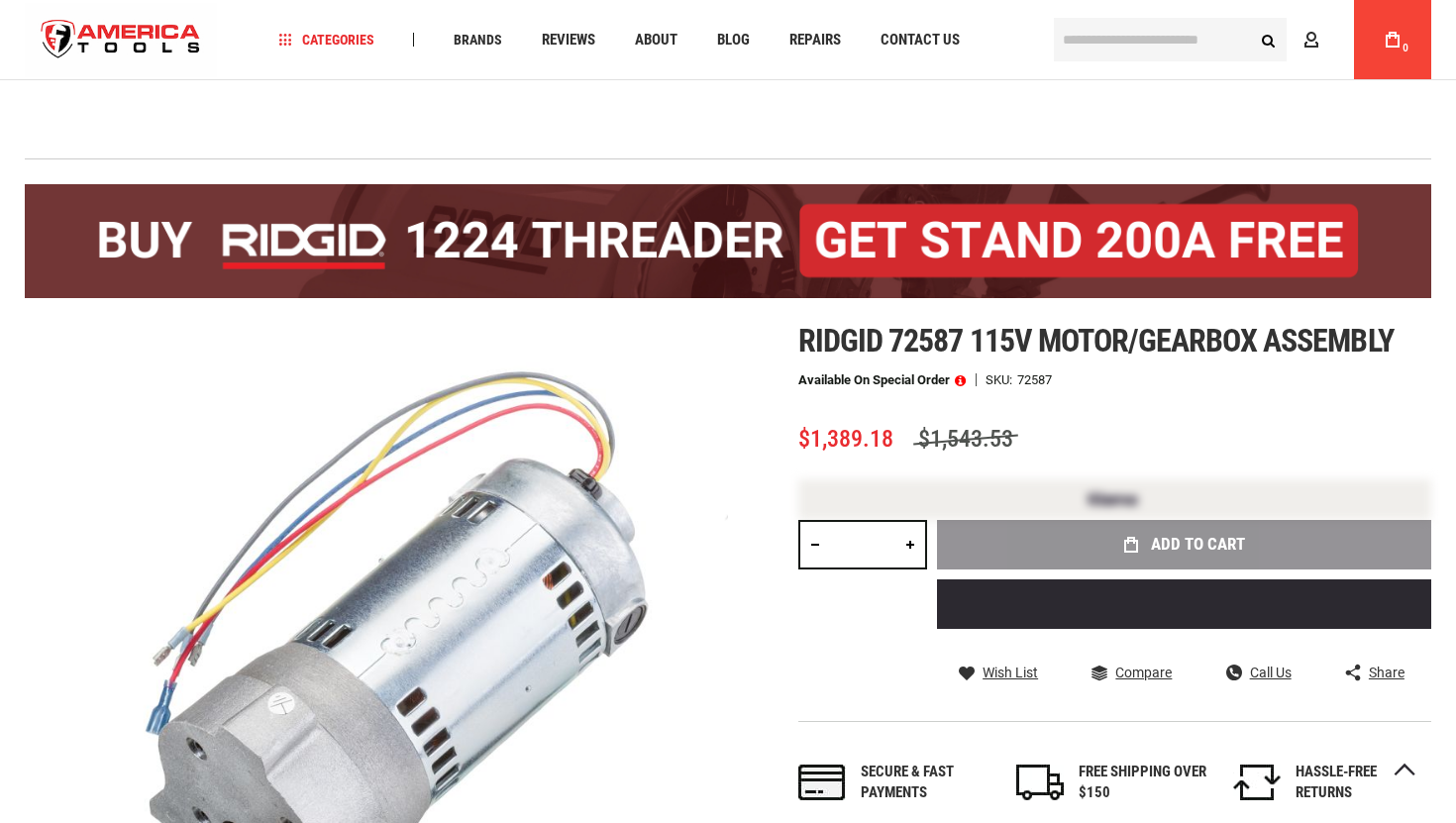 scroll, scrollTop: 121, scrollLeft: 0, axis: vertical 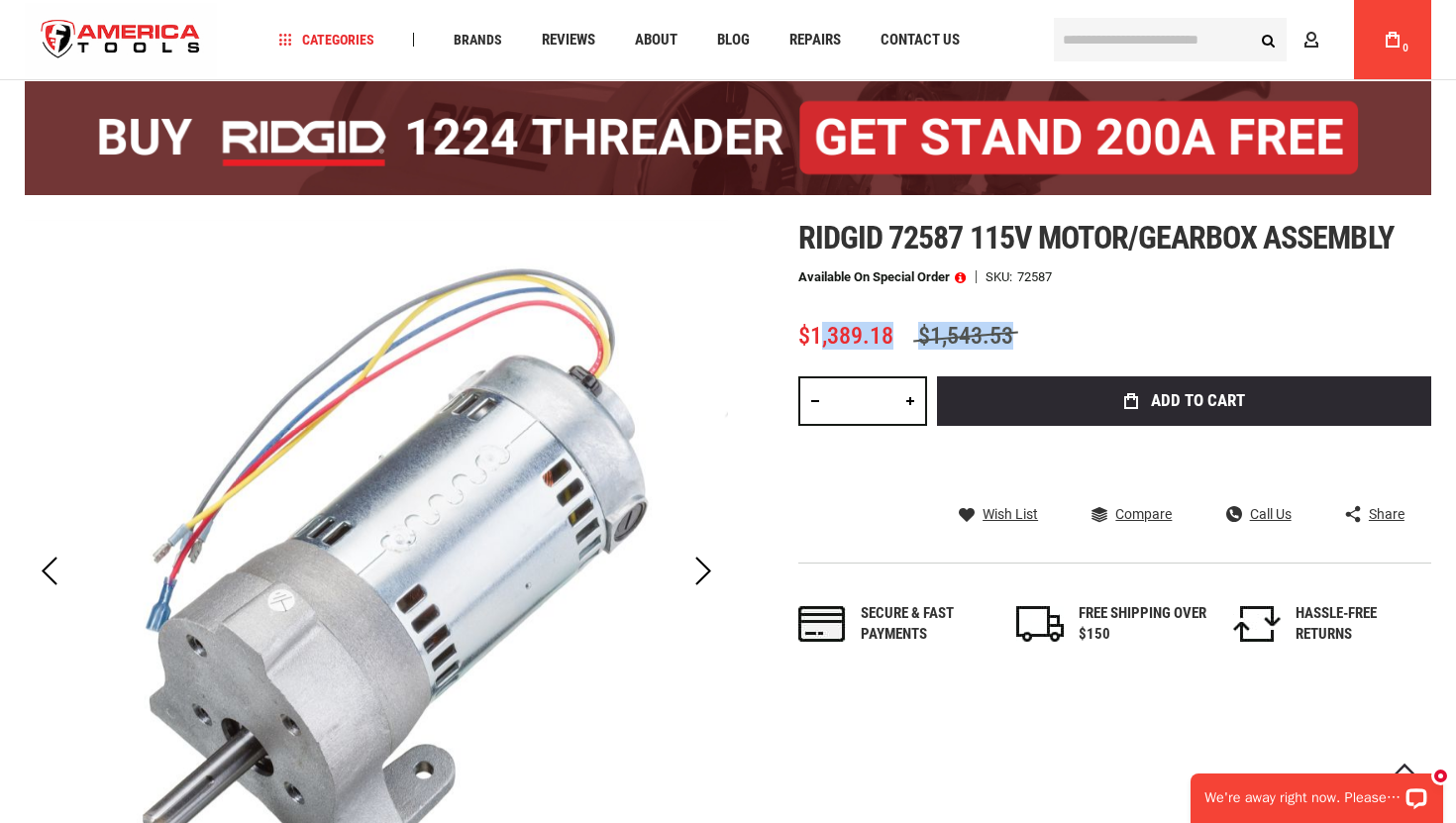 drag, startPoint x: 818, startPoint y: 333, endPoint x: 1063, endPoint y: 326, distance: 245.09998 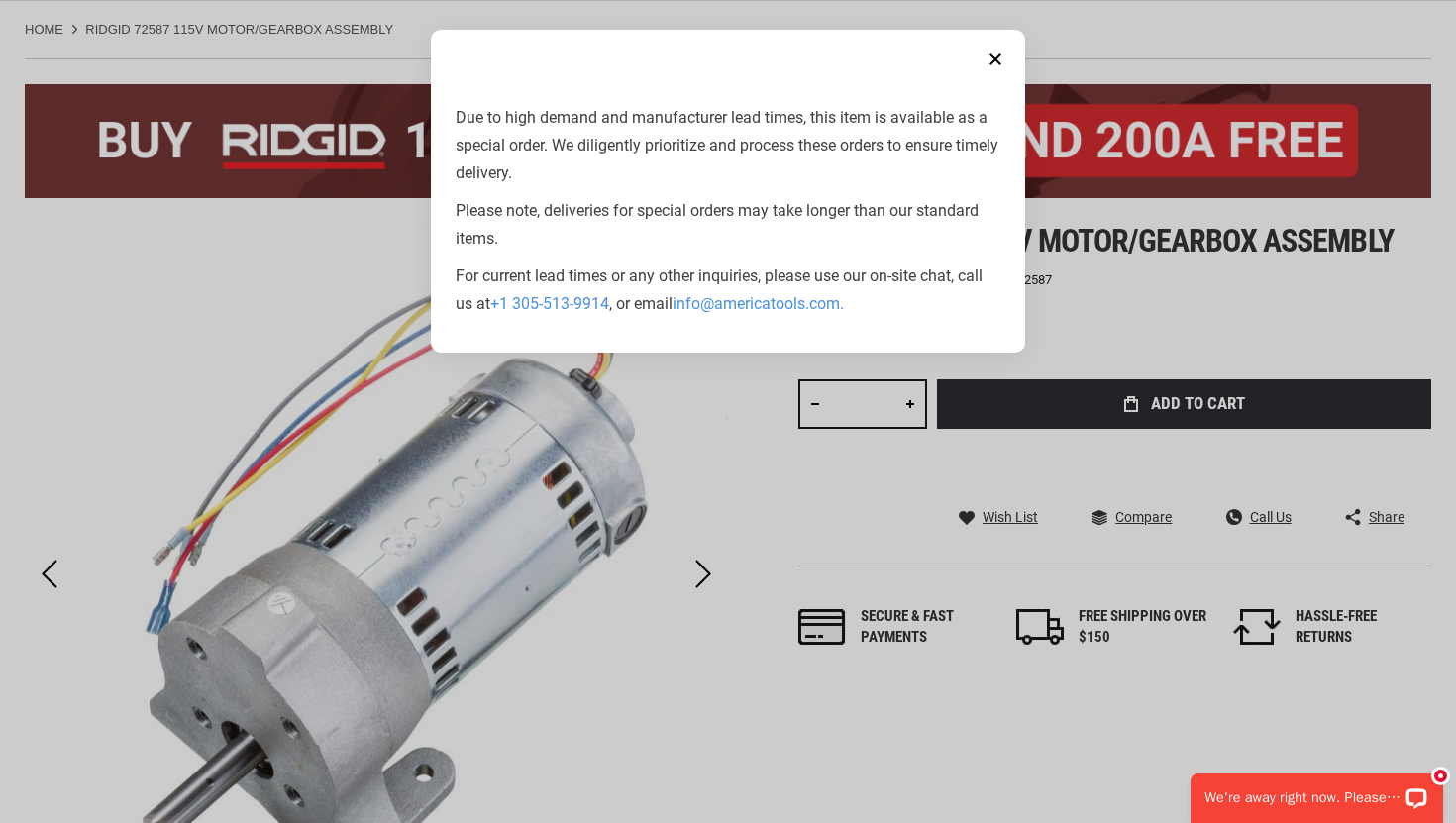 scroll, scrollTop: 0, scrollLeft: 0, axis: both 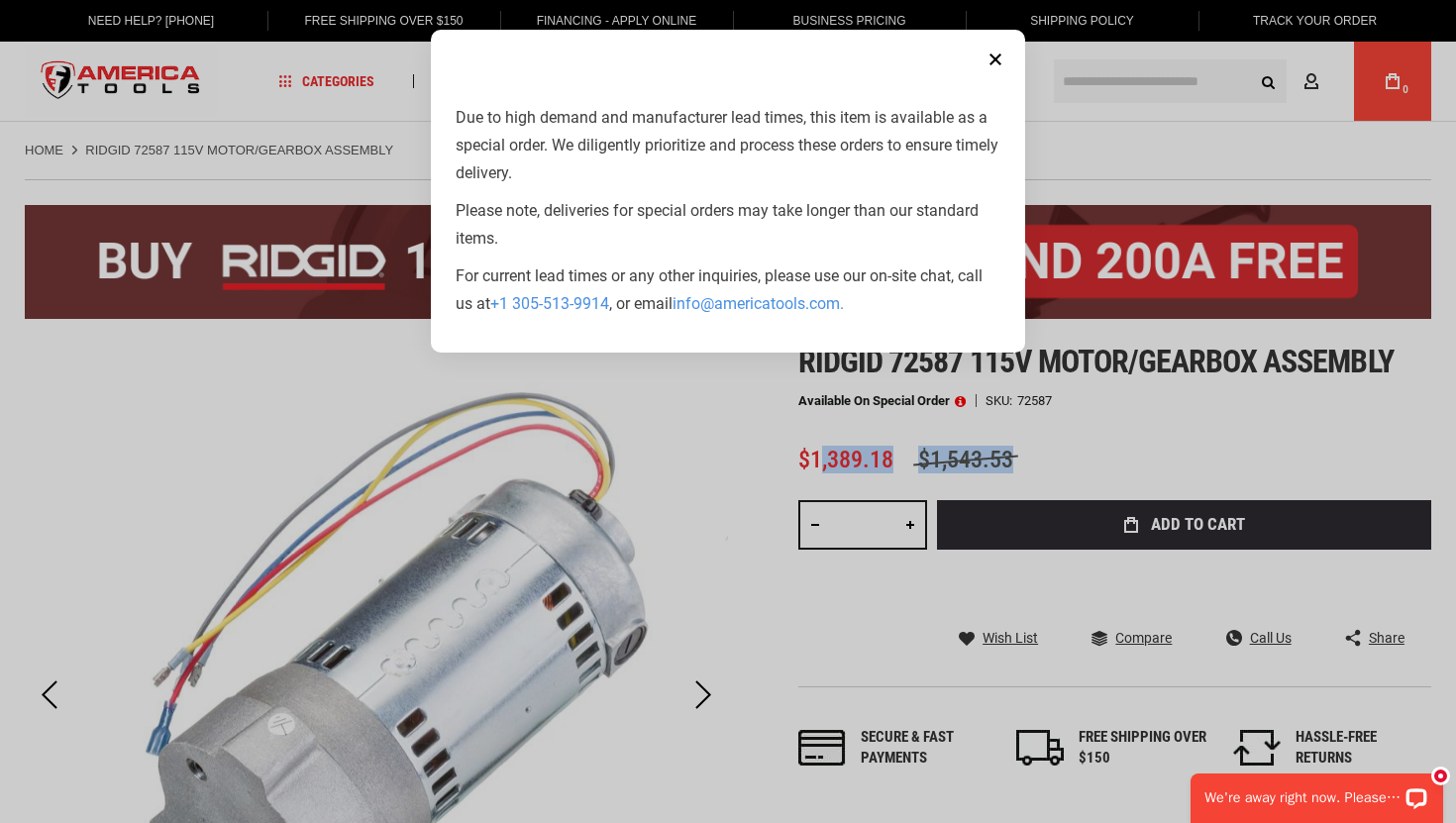 type 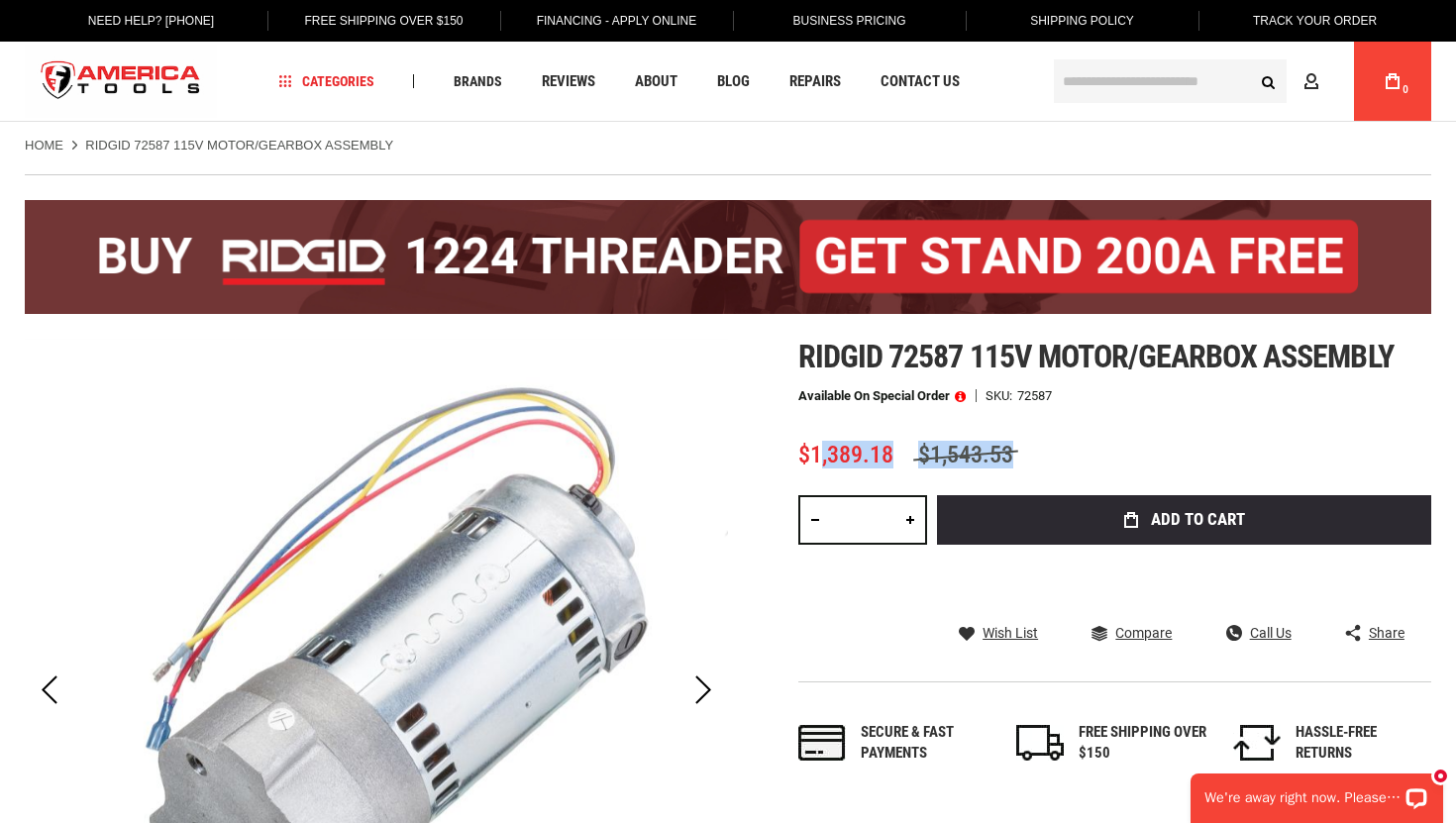 scroll, scrollTop: 0, scrollLeft: 0, axis: both 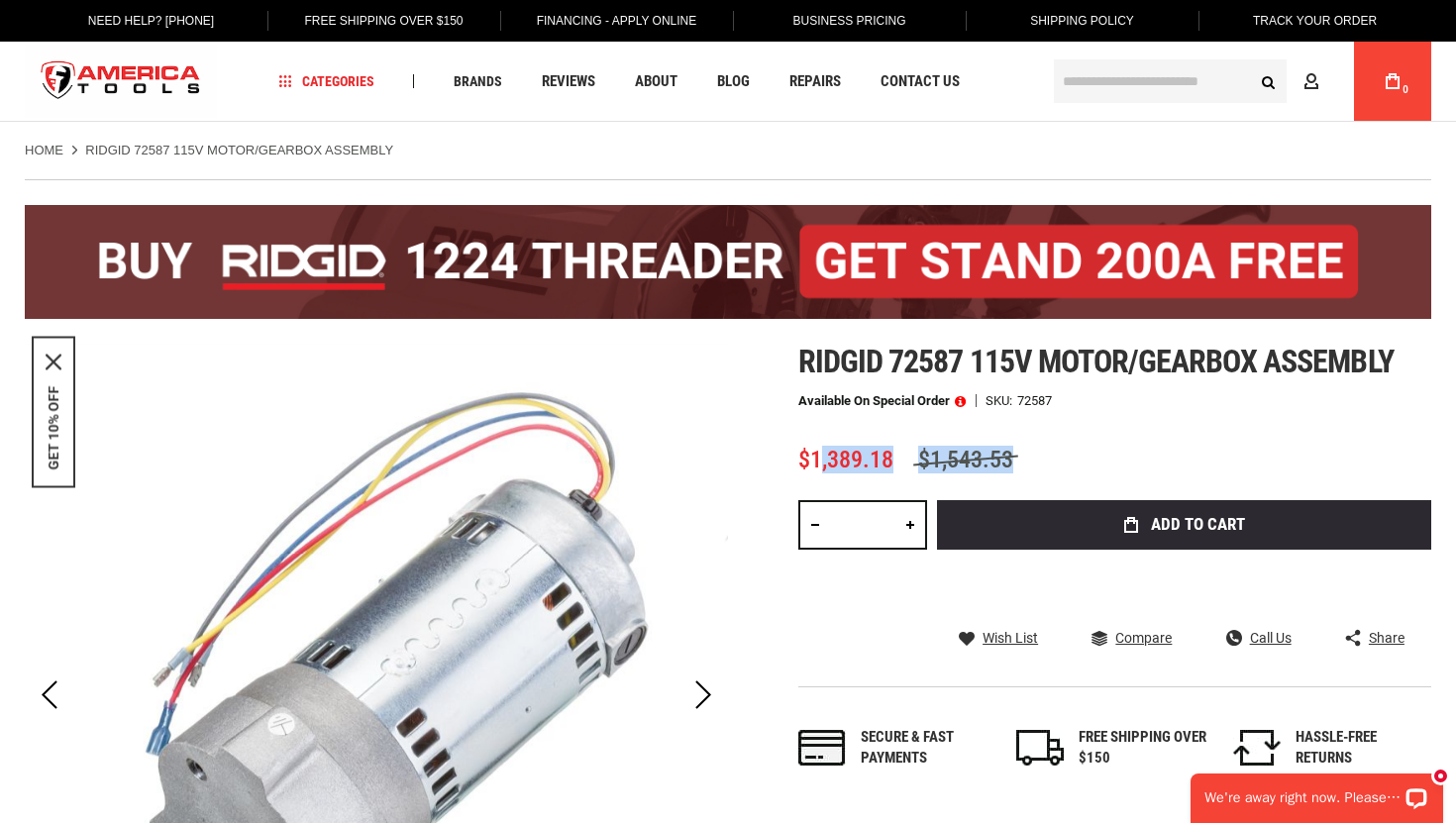 click at bounding box center (728, 261) 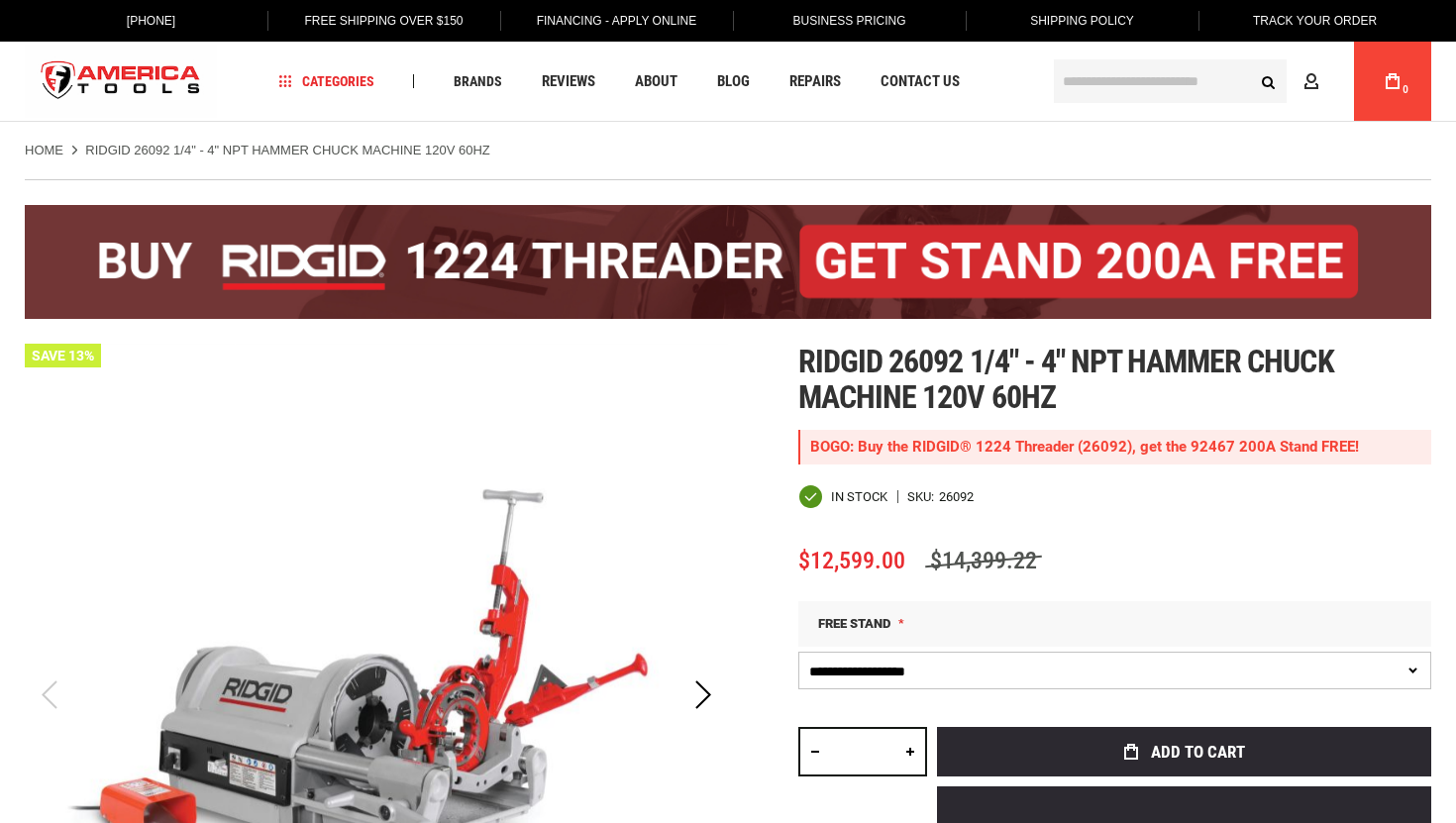 scroll, scrollTop: 0, scrollLeft: 0, axis: both 